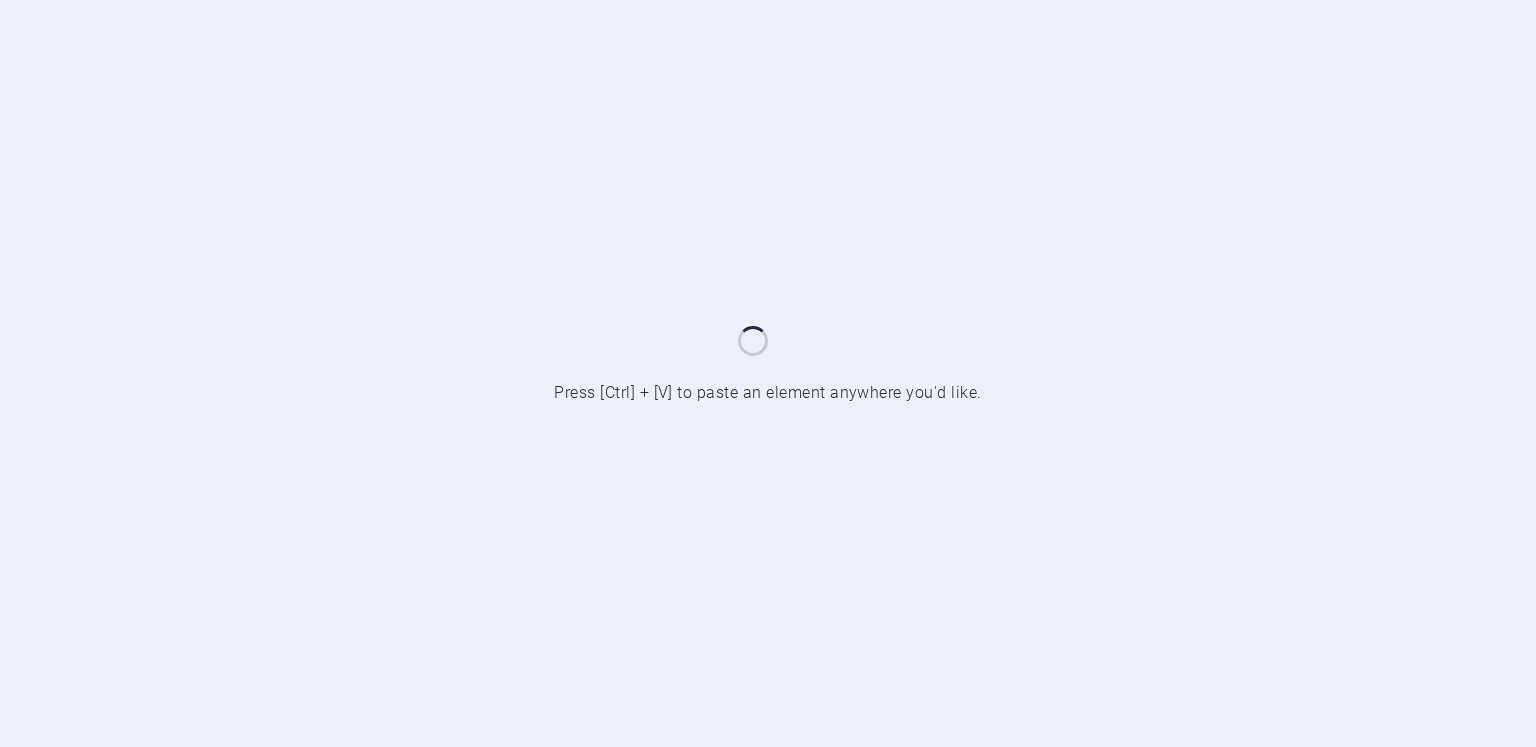 scroll, scrollTop: 0, scrollLeft: 0, axis: both 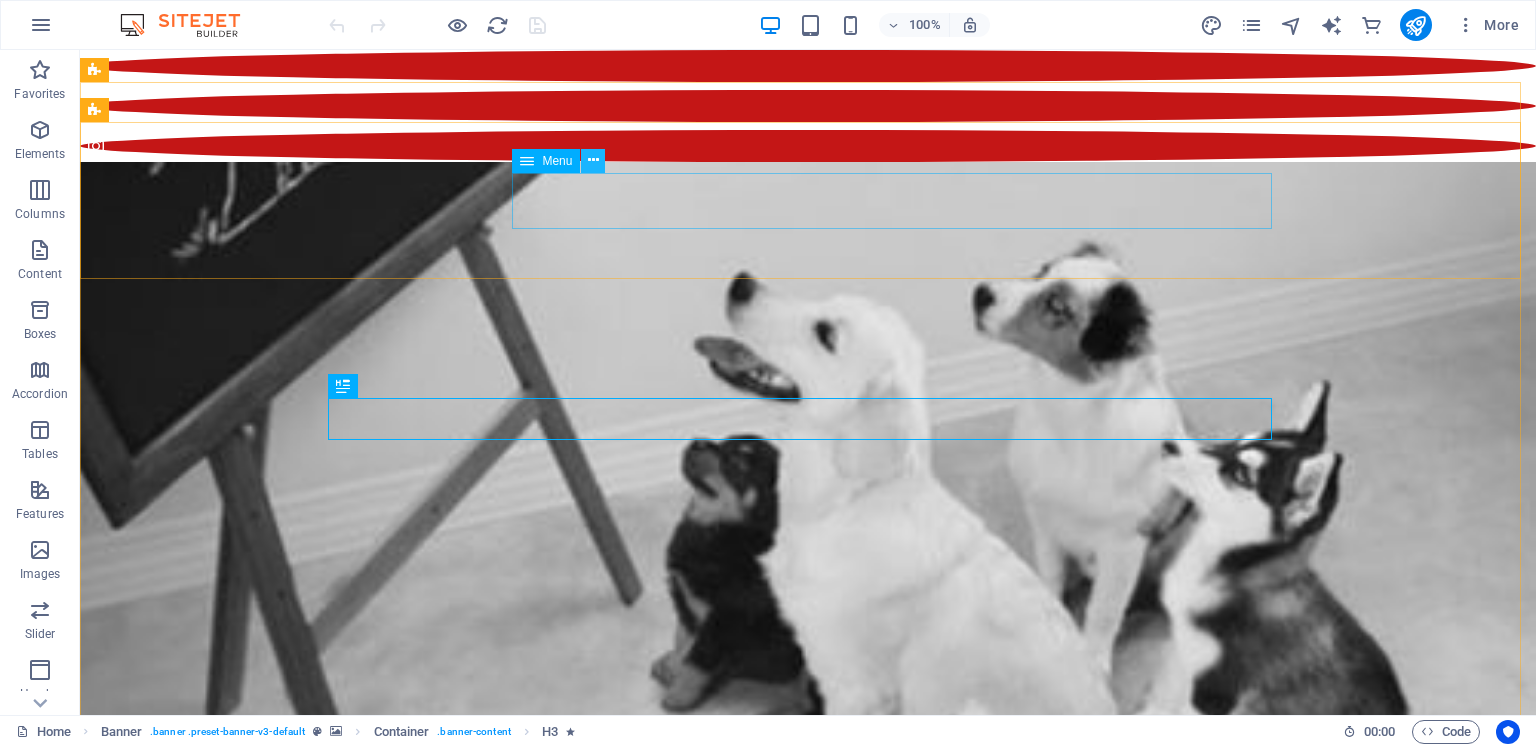 click at bounding box center (593, 160) 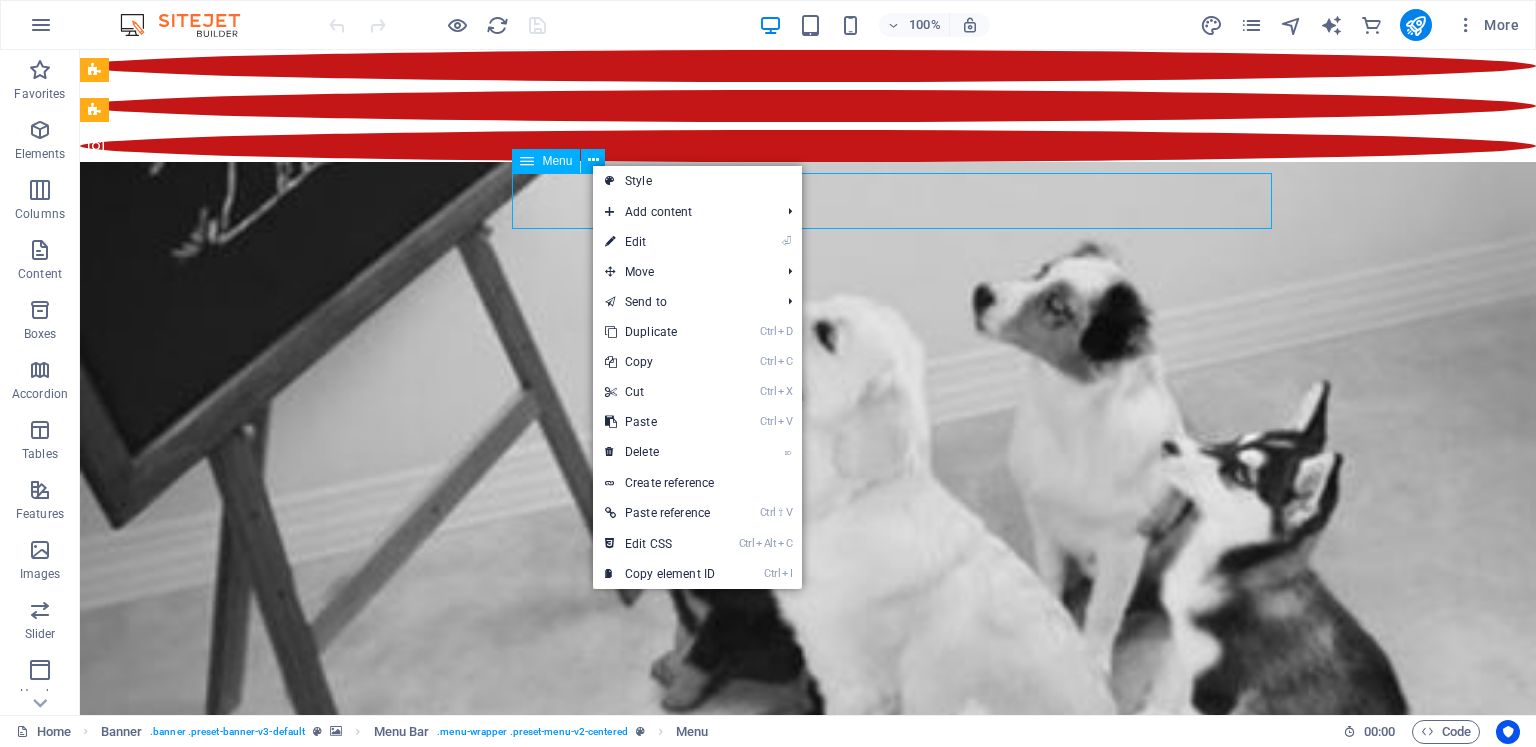click on "Menu" at bounding box center (557, 161) 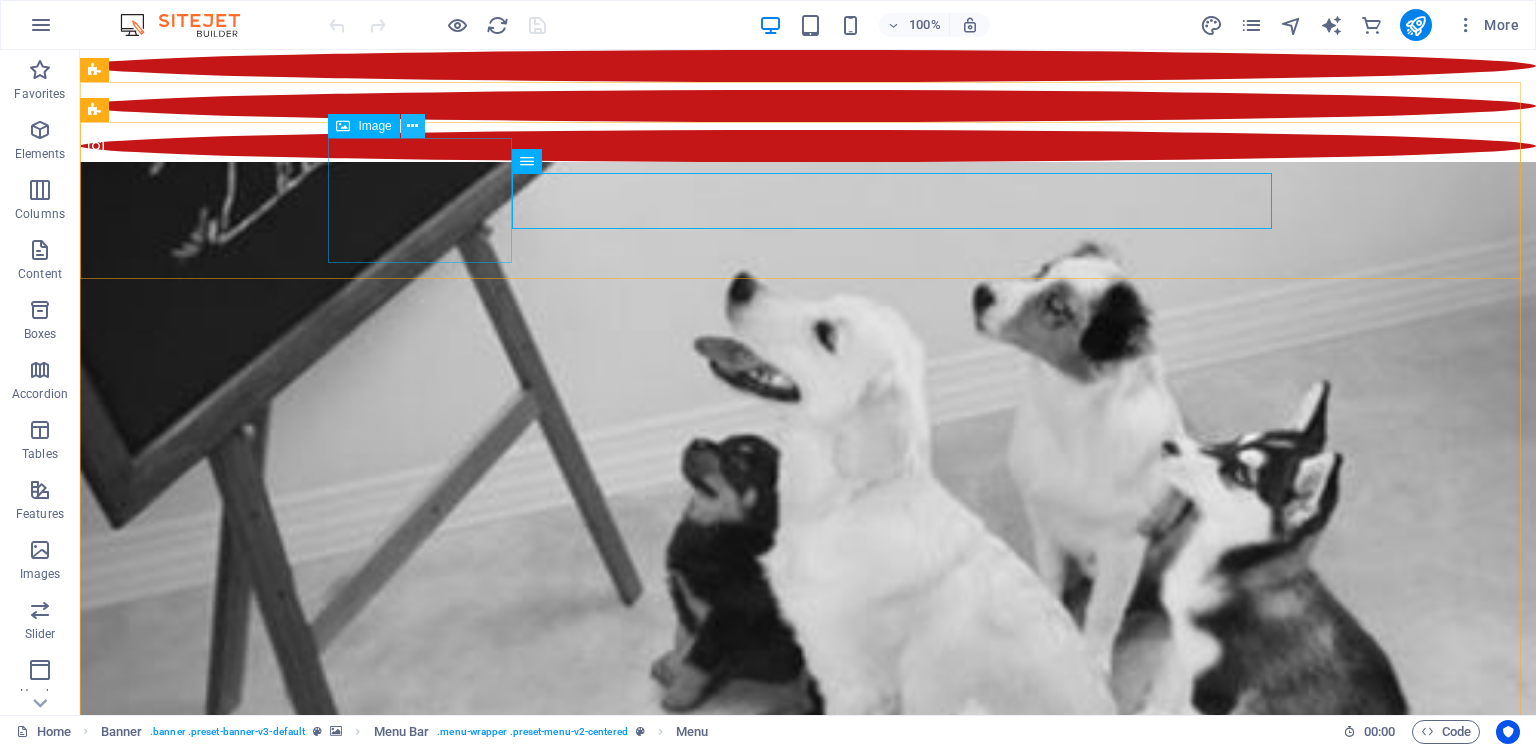 click at bounding box center (412, 126) 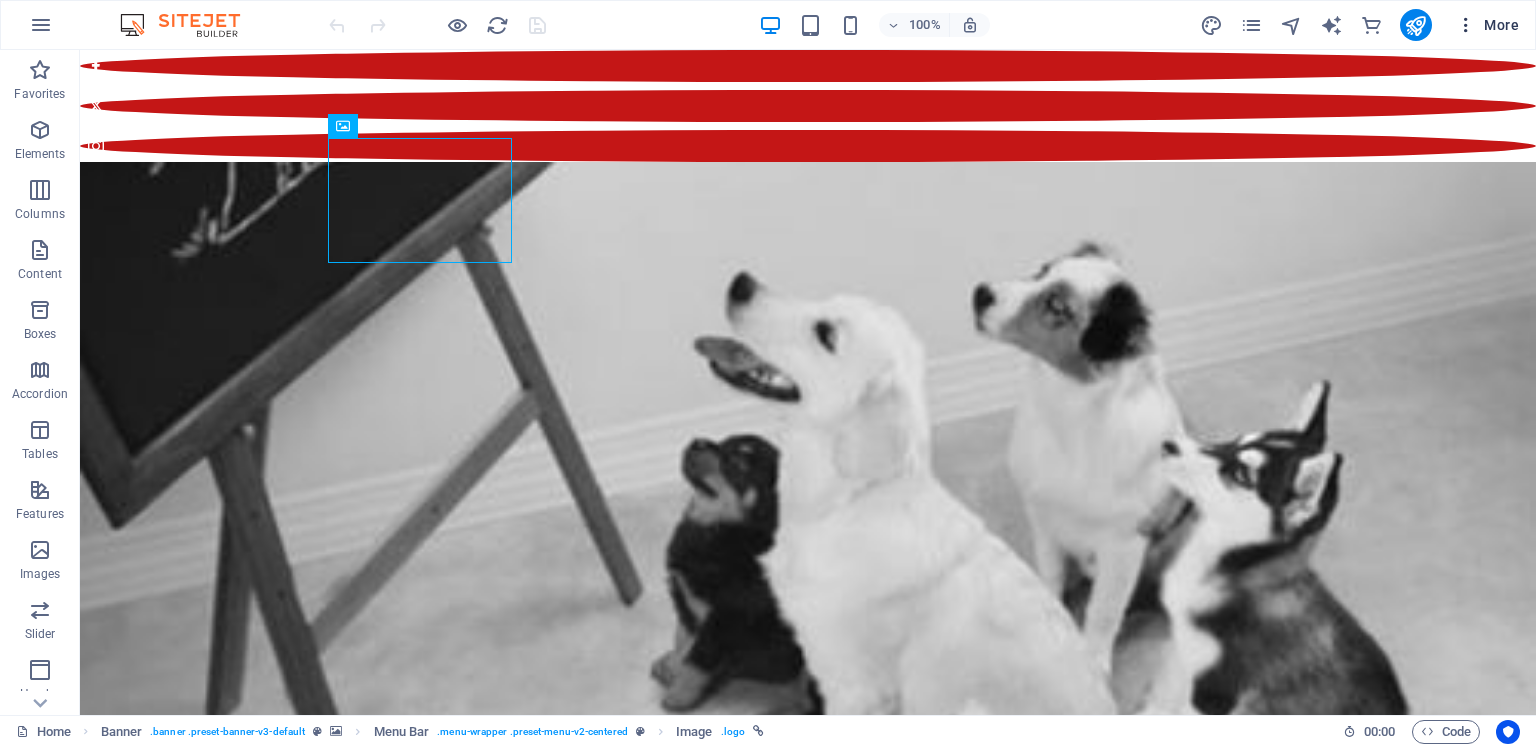 click on "More" at bounding box center (1487, 25) 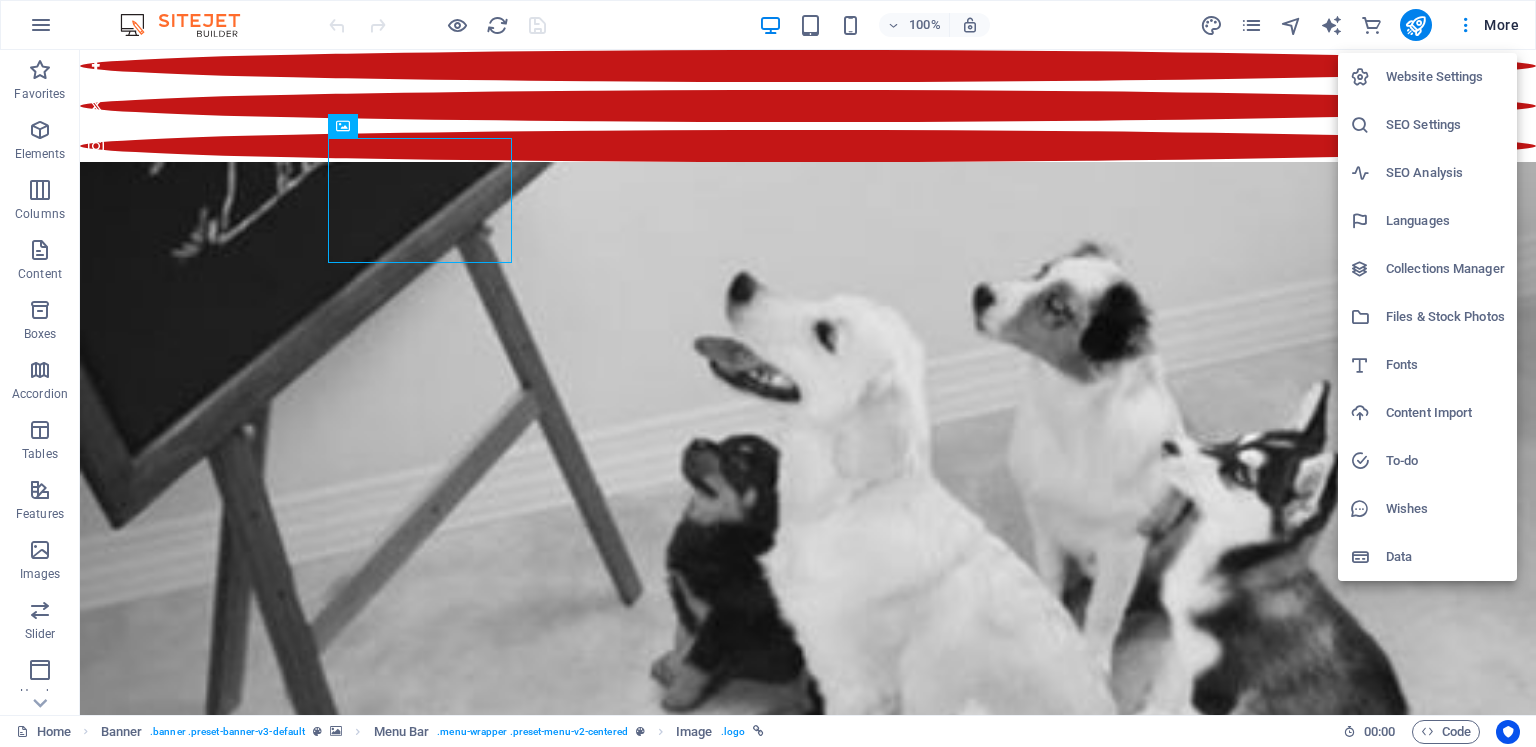 click on "Website Settings" at bounding box center (1445, 77) 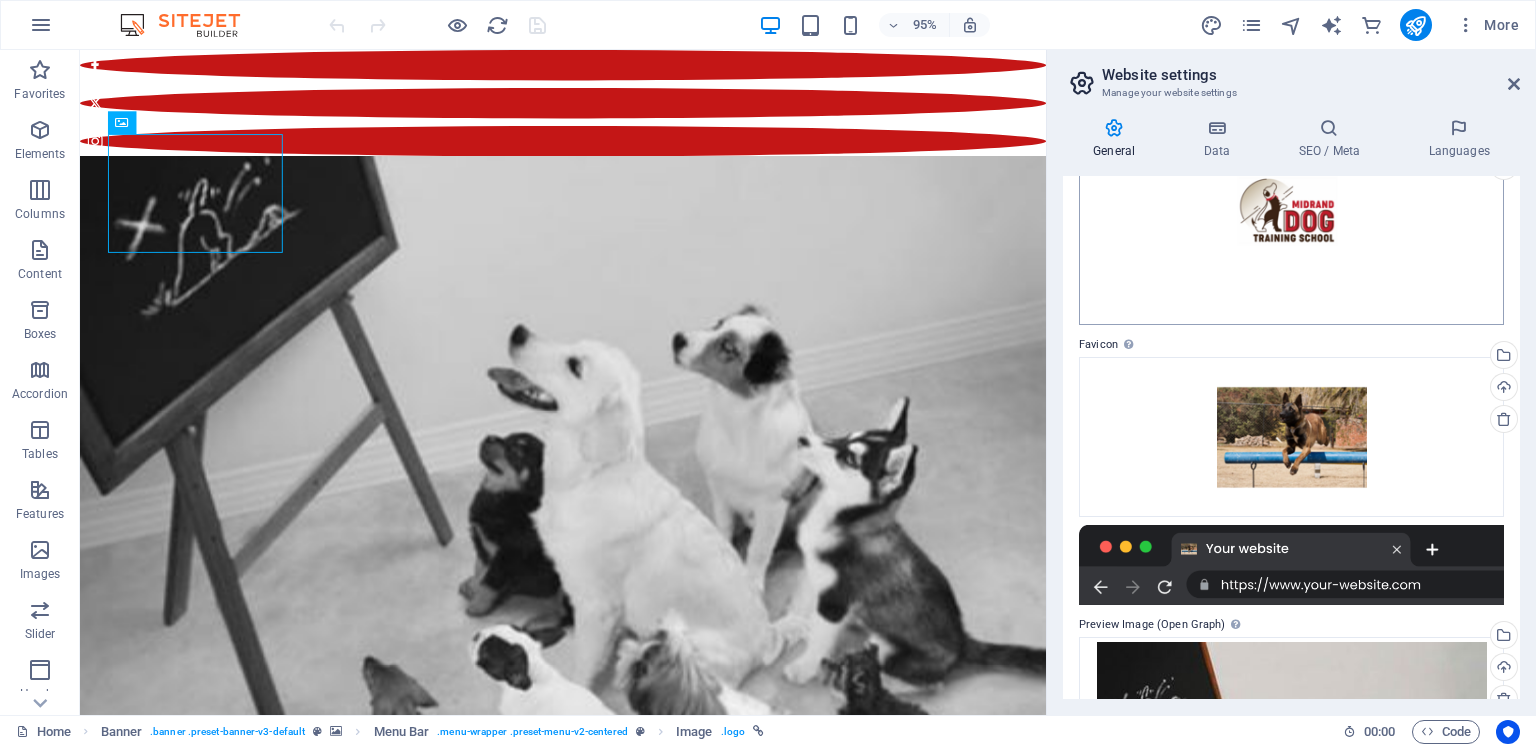 scroll, scrollTop: 0, scrollLeft: 0, axis: both 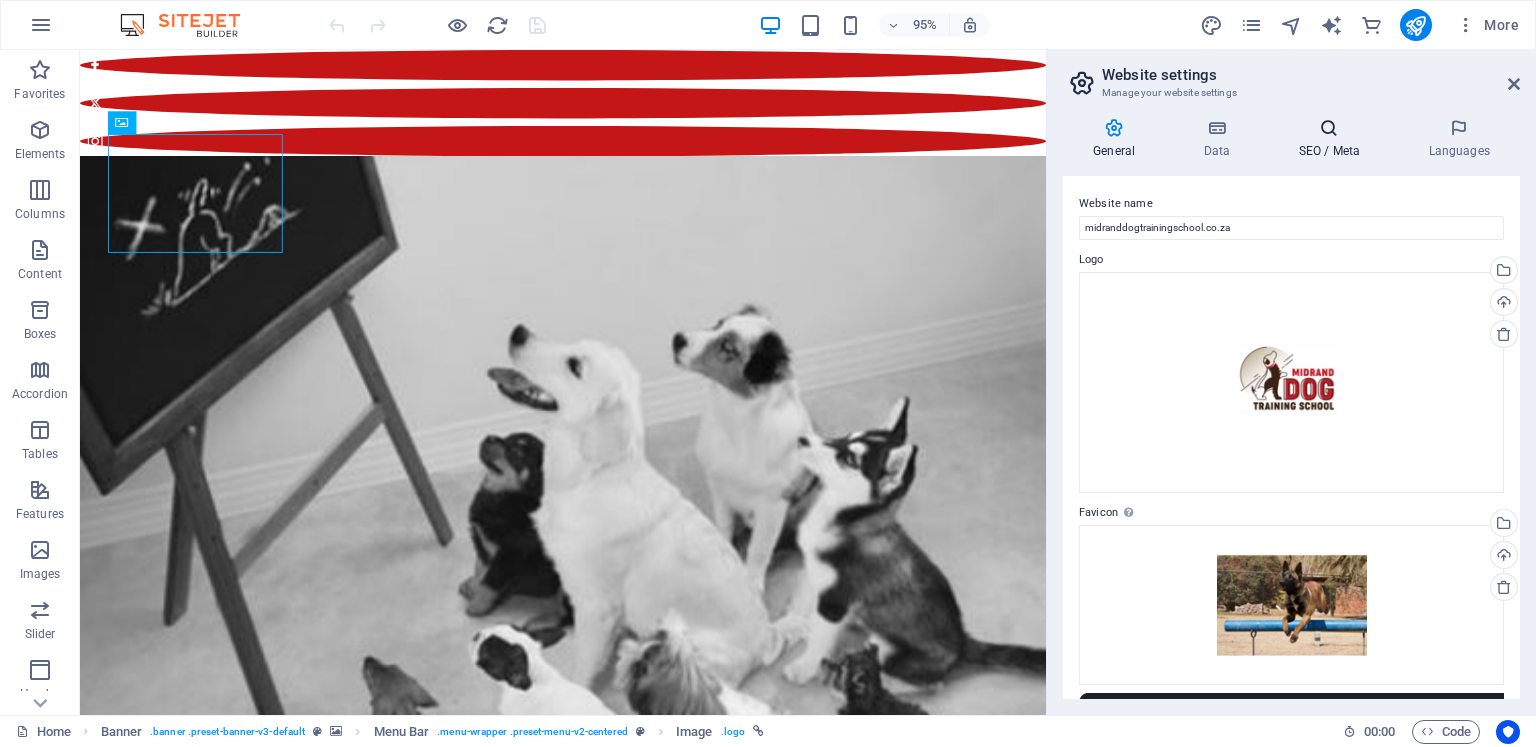 click on "SEO / Meta" at bounding box center [1333, 139] 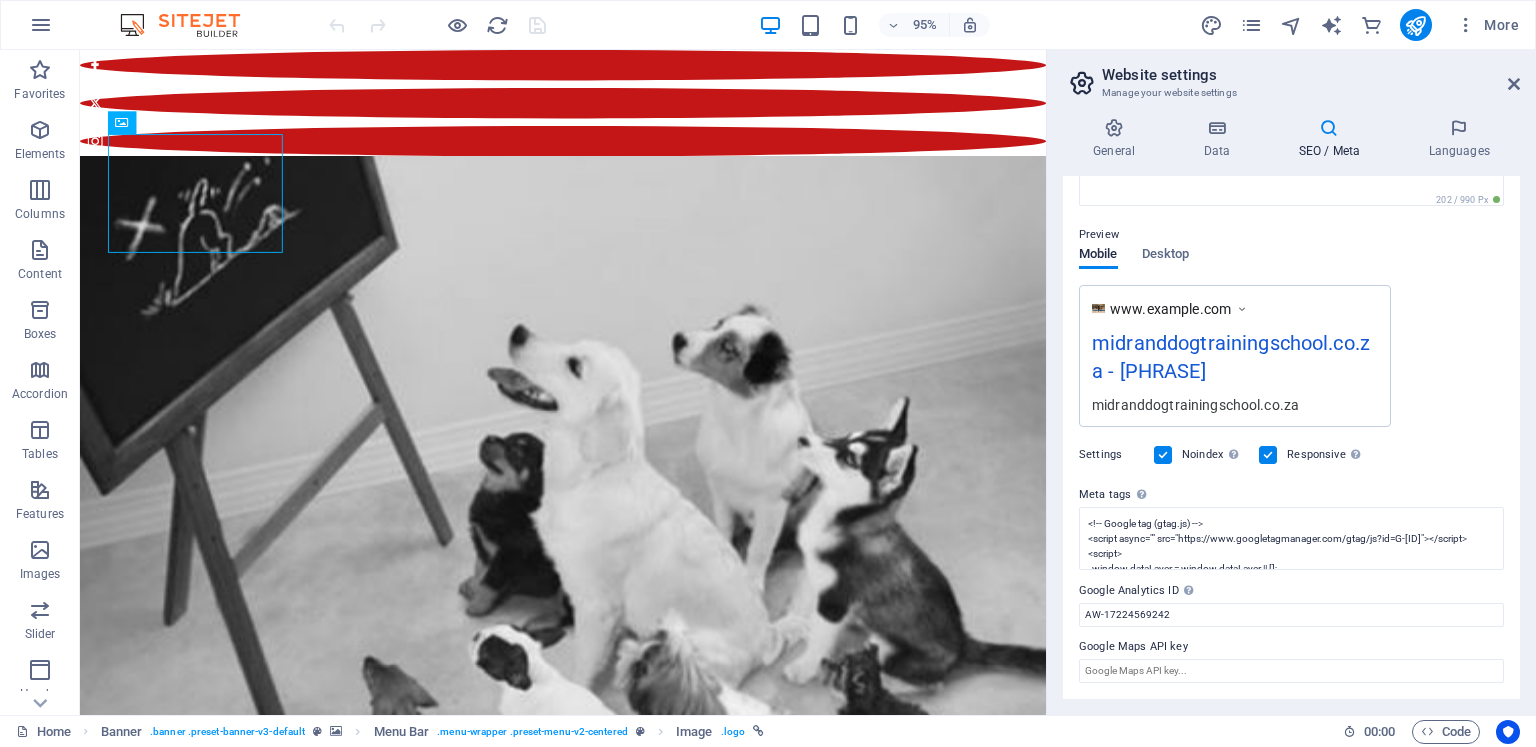 scroll, scrollTop: 0, scrollLeft: 0, axis: both 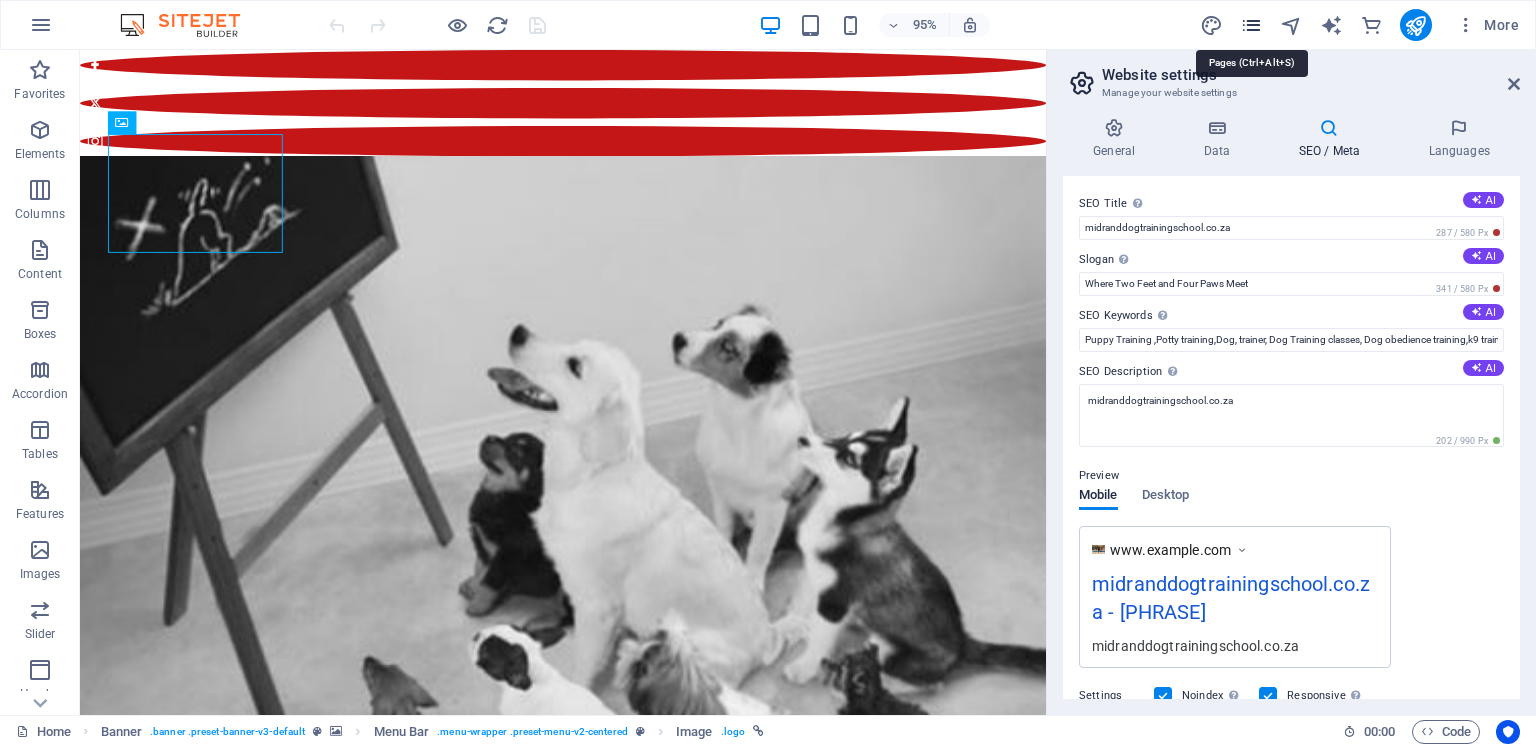 click at bounding box center (1251, 25) 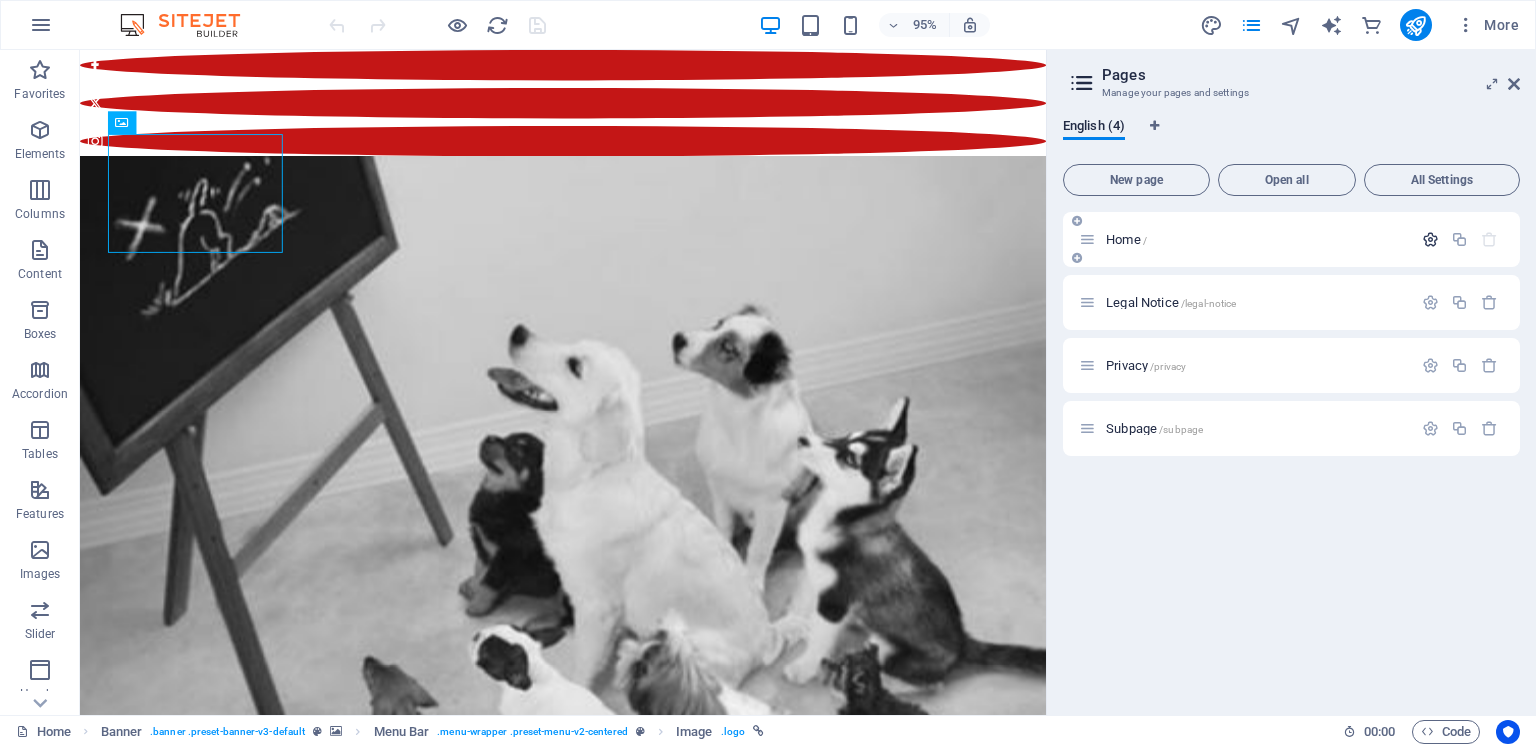 click at bounding box center [1430, 239] 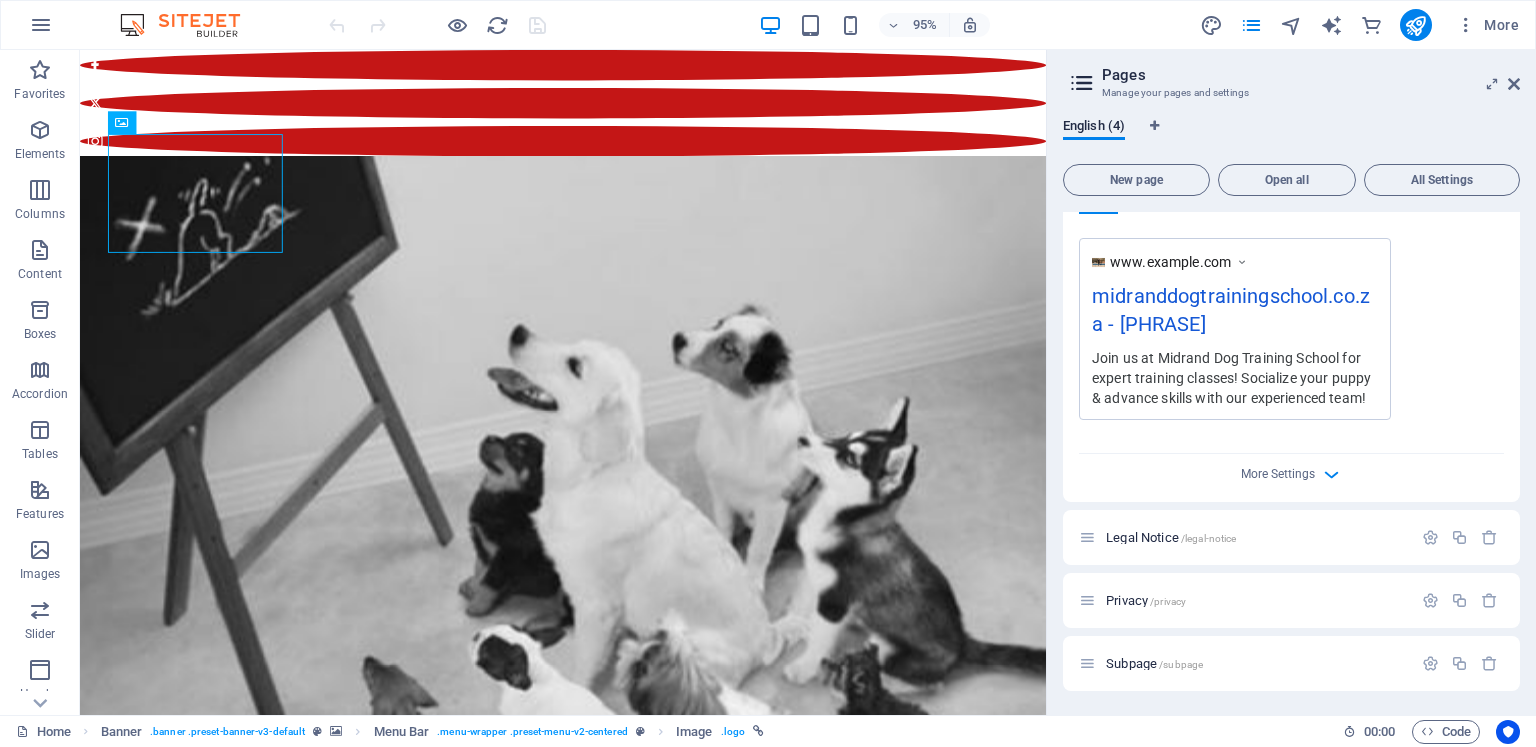 scroll, scrollTop: 605, scrollLeft: 0, axis: vertical 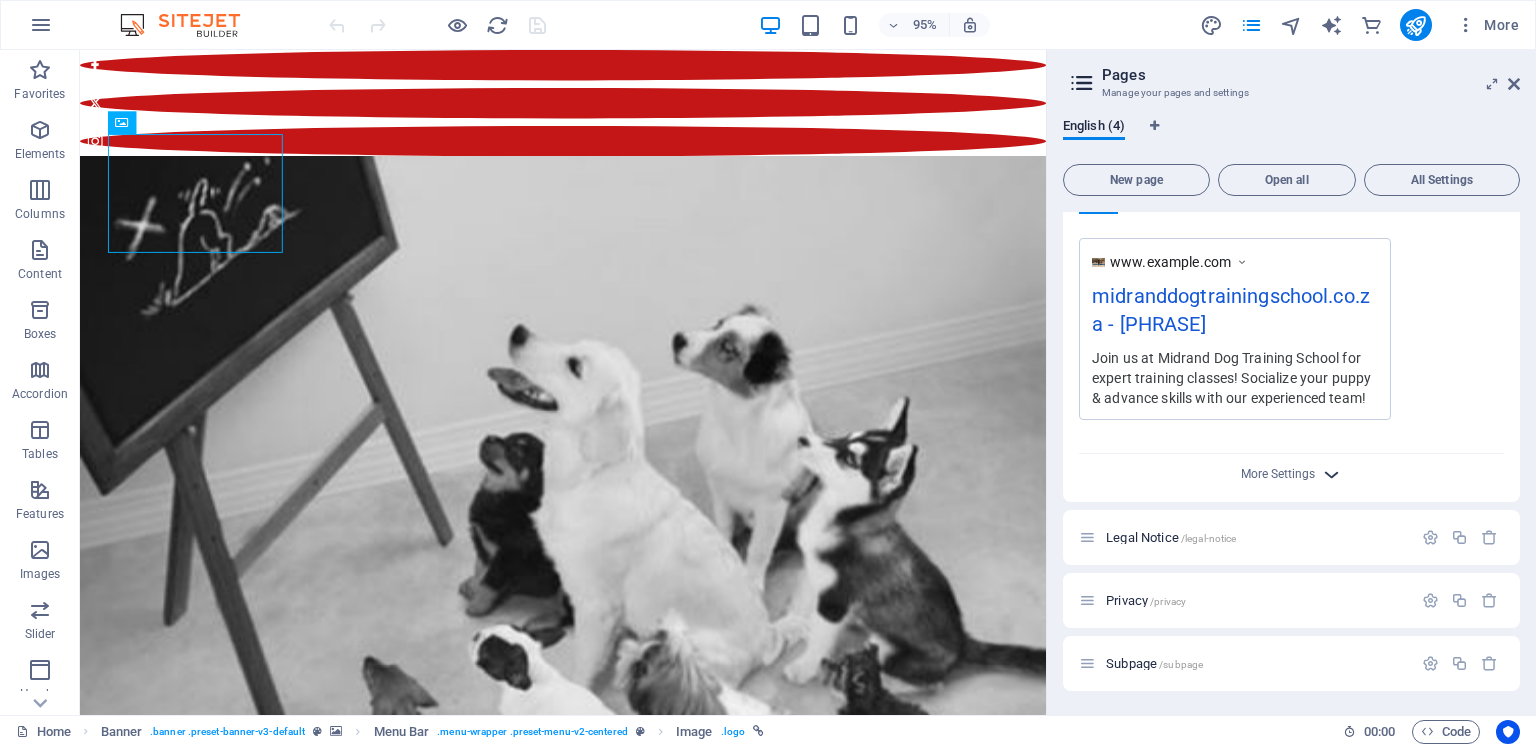click at bounding box center [1331, 474] 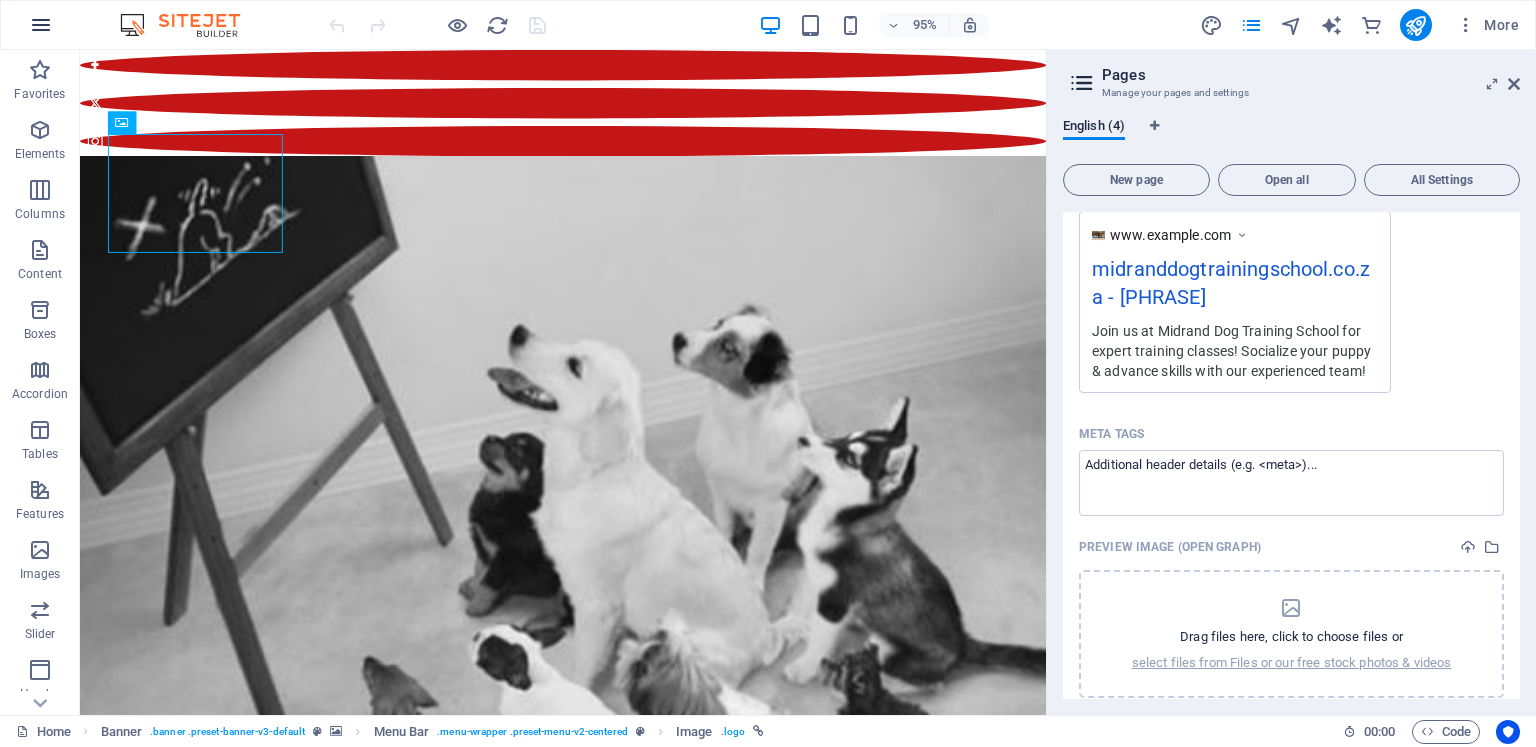 click at bounding box center (41, 25) 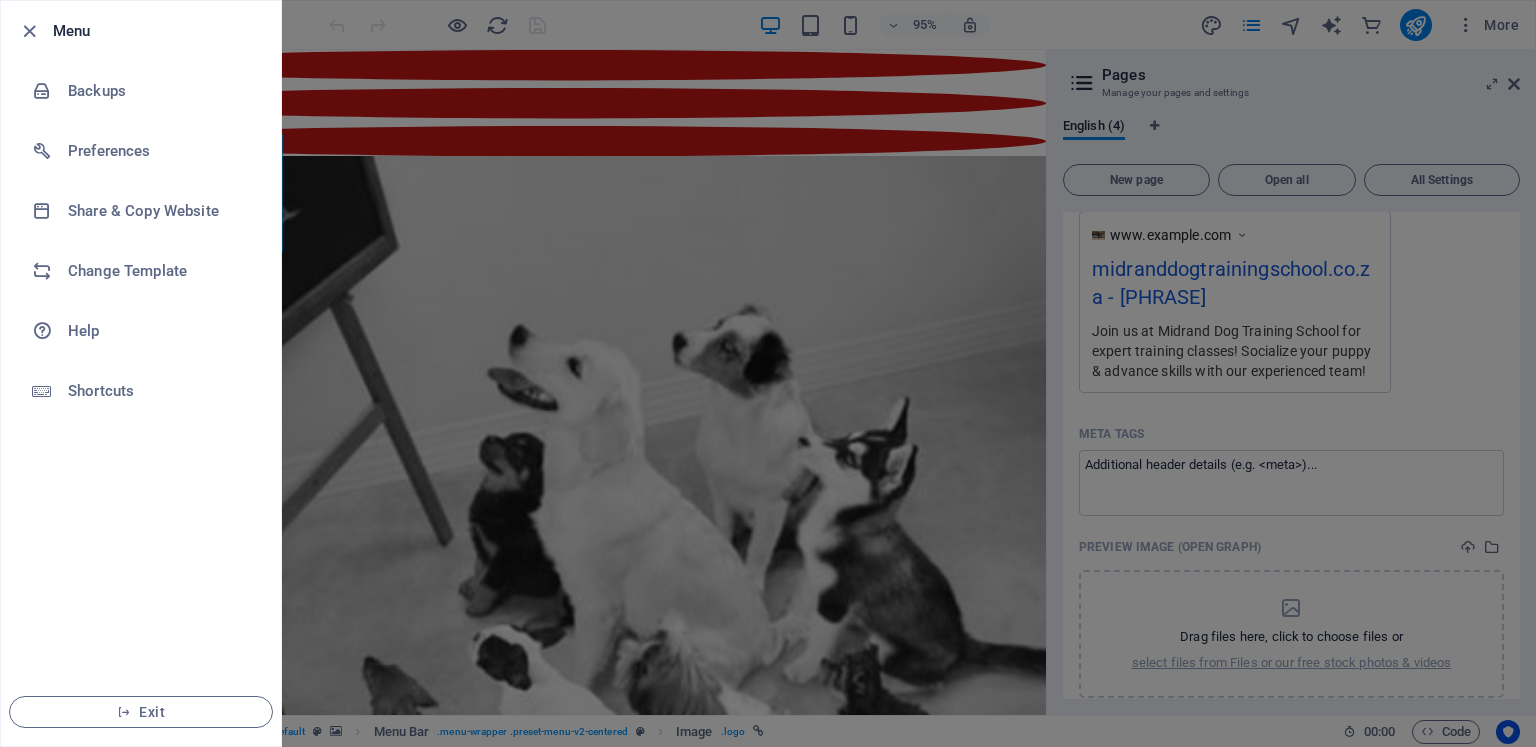 click at bounding box center (768, 373) 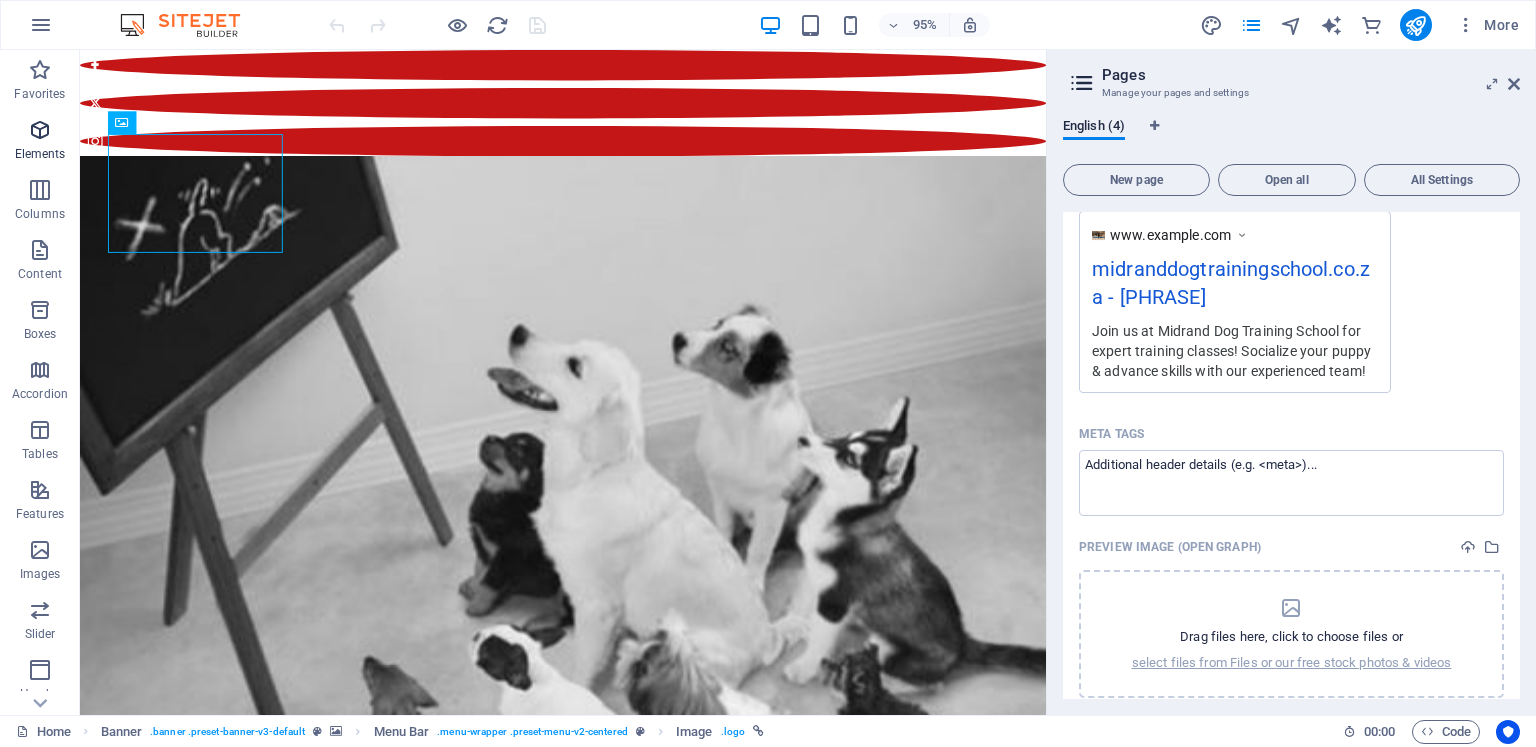 click at bounding box center [40, 130] 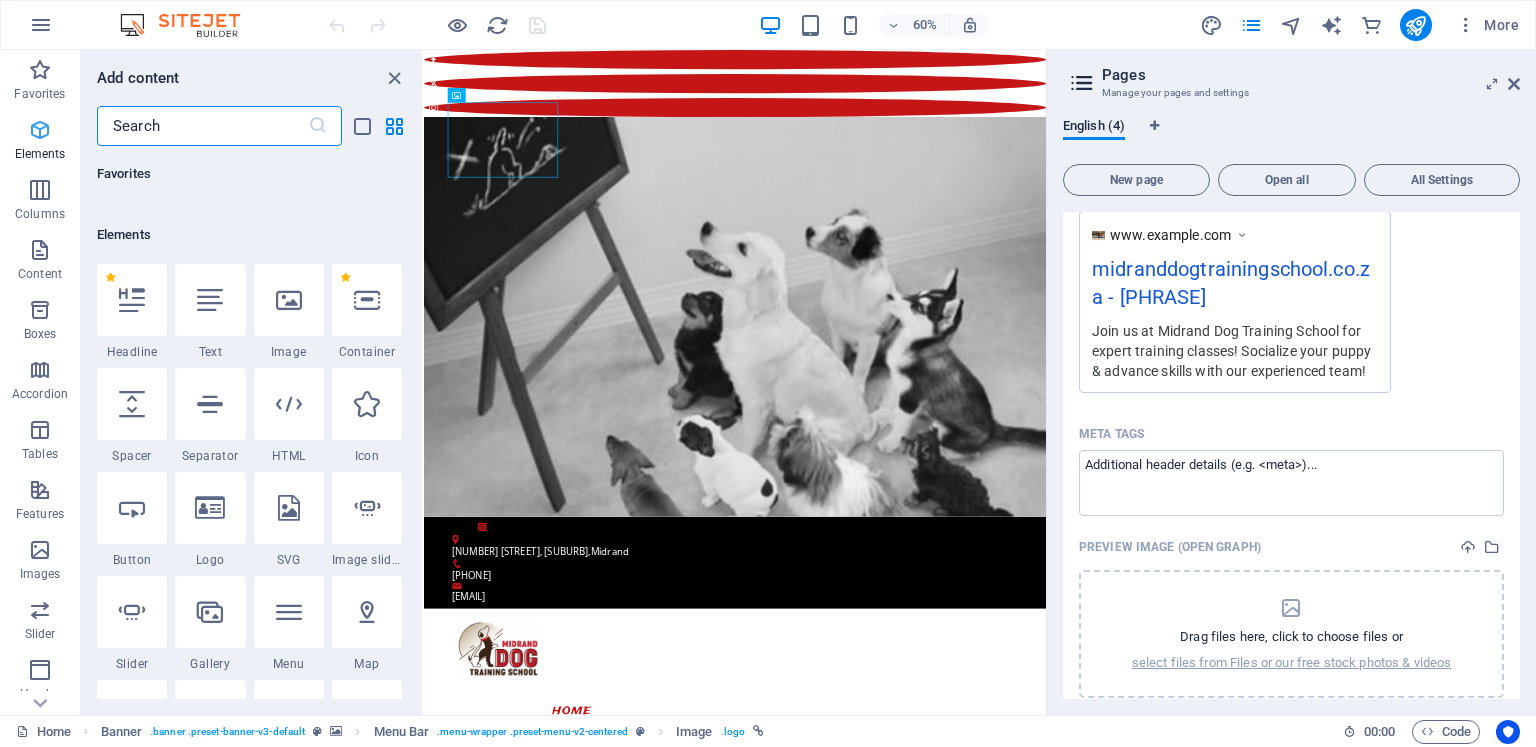 scroll, scrollTop: 212, scrollLeft: 0, axis: vertical 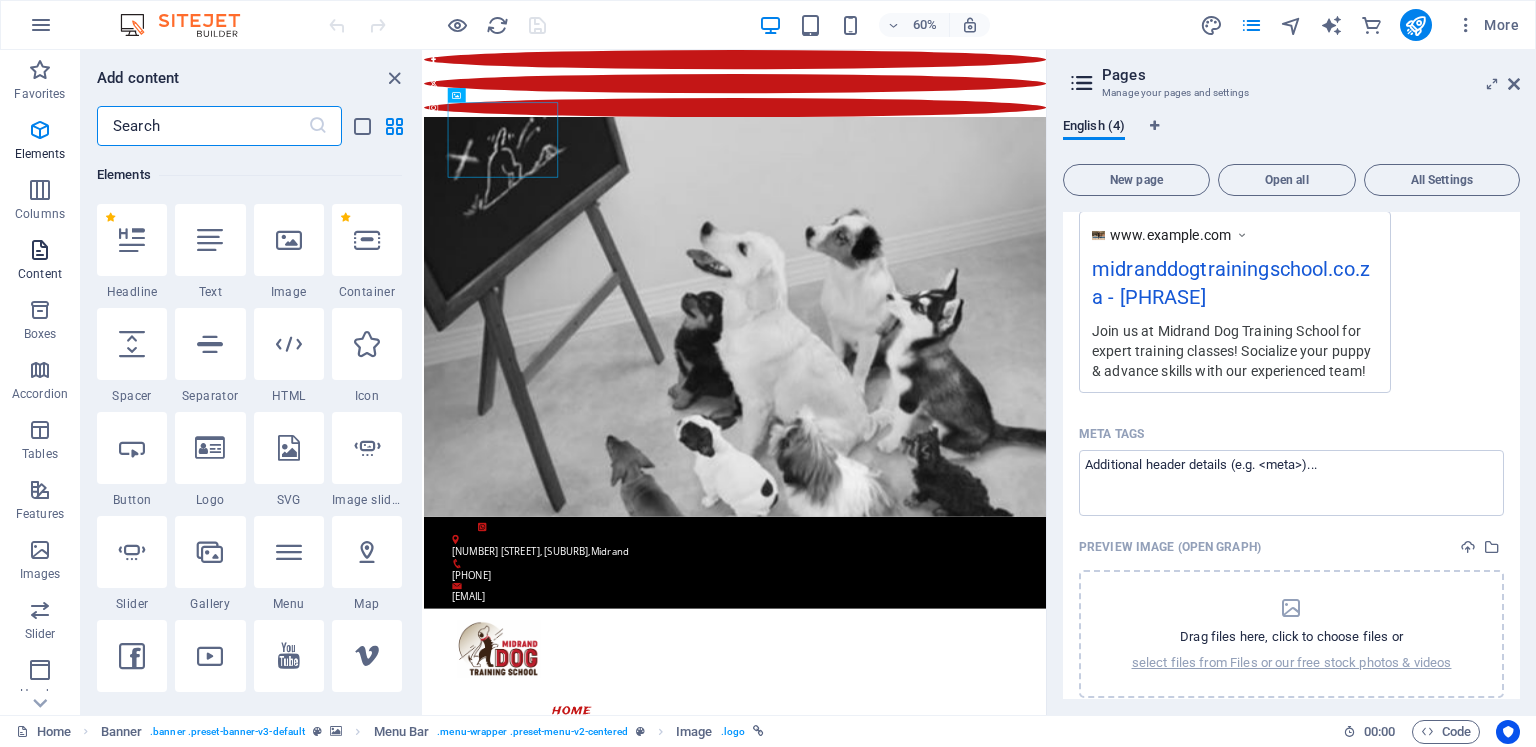 click at bounding box center (40, 250) 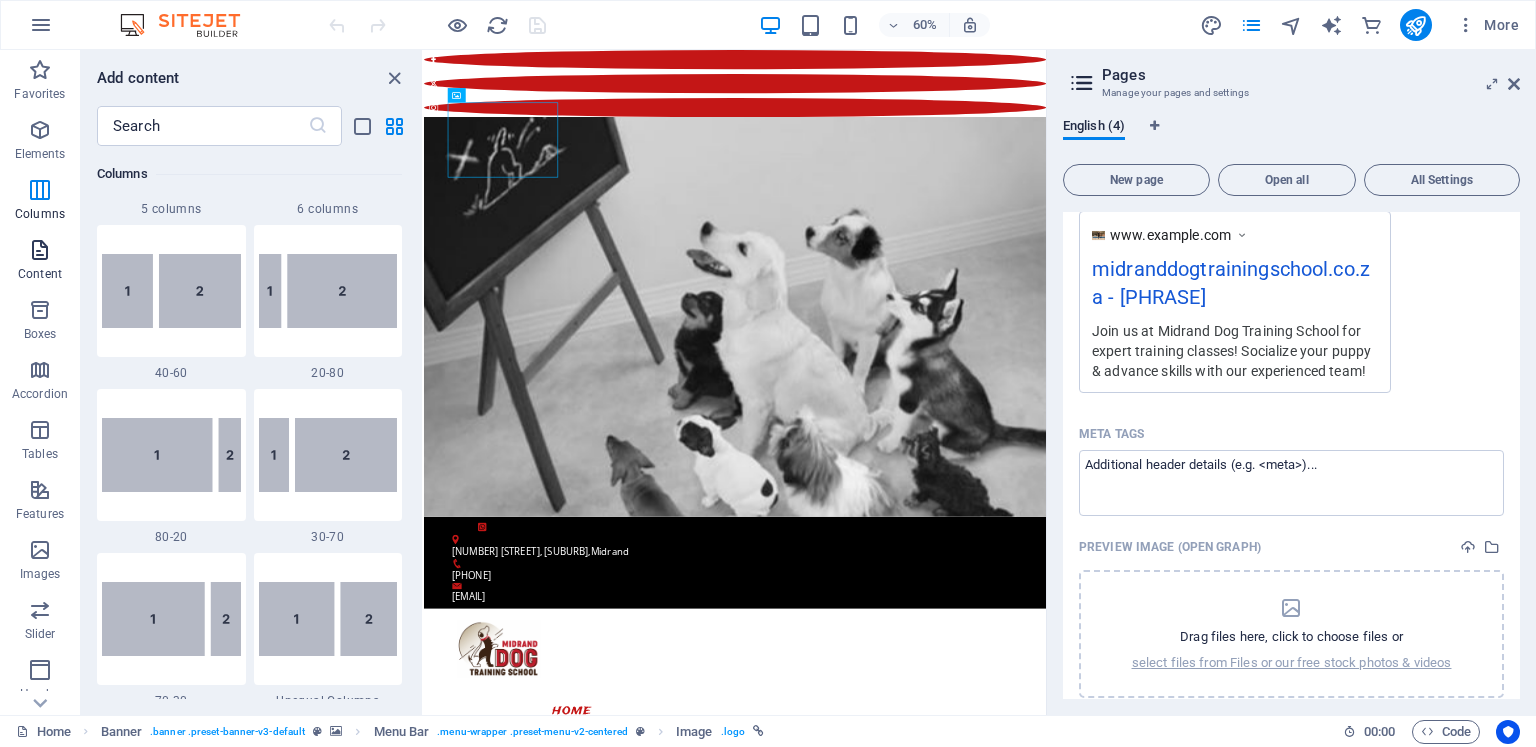 scroll, scrollTop: 3499, scrollLeft: 0, axis: vertical 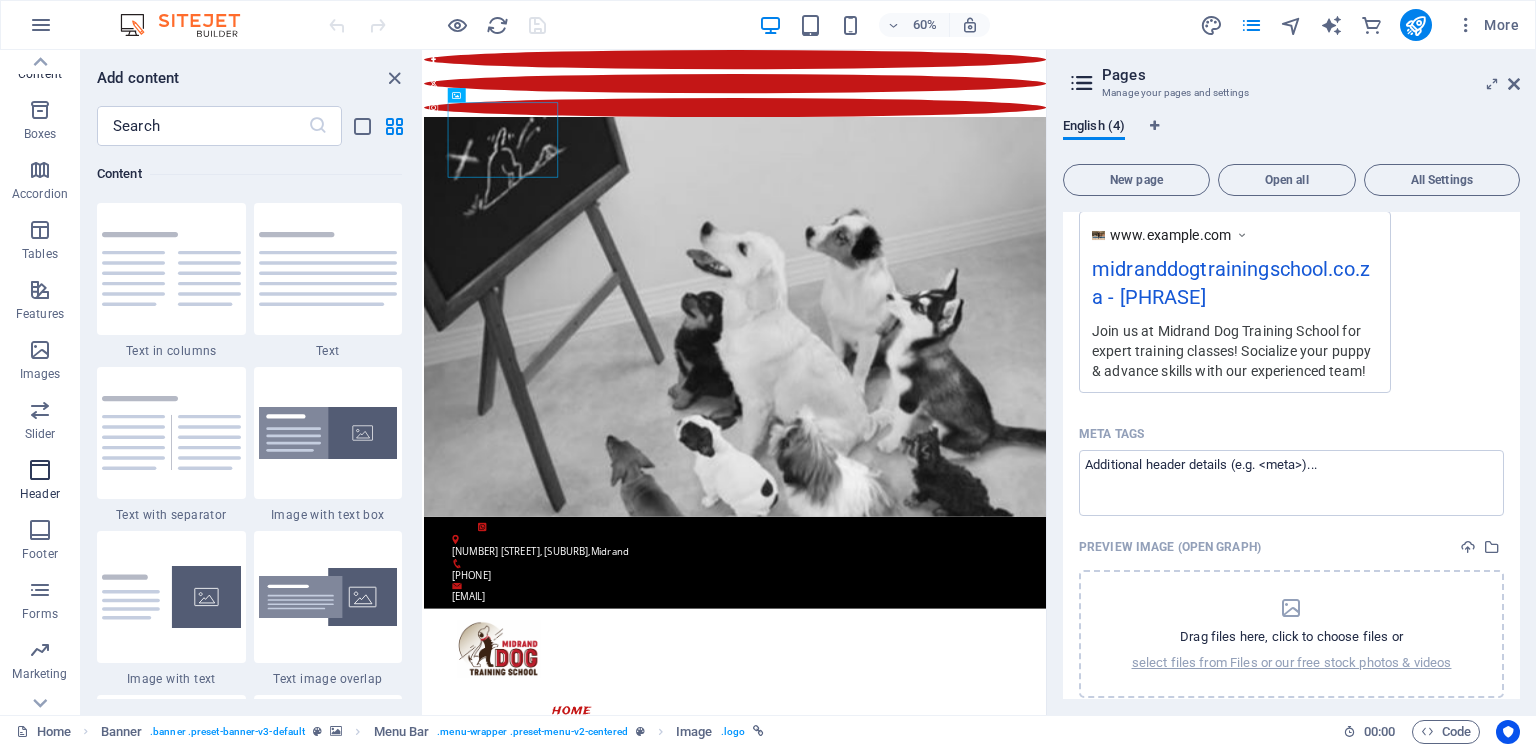 click on "Header" at bounding box center (40, 482) 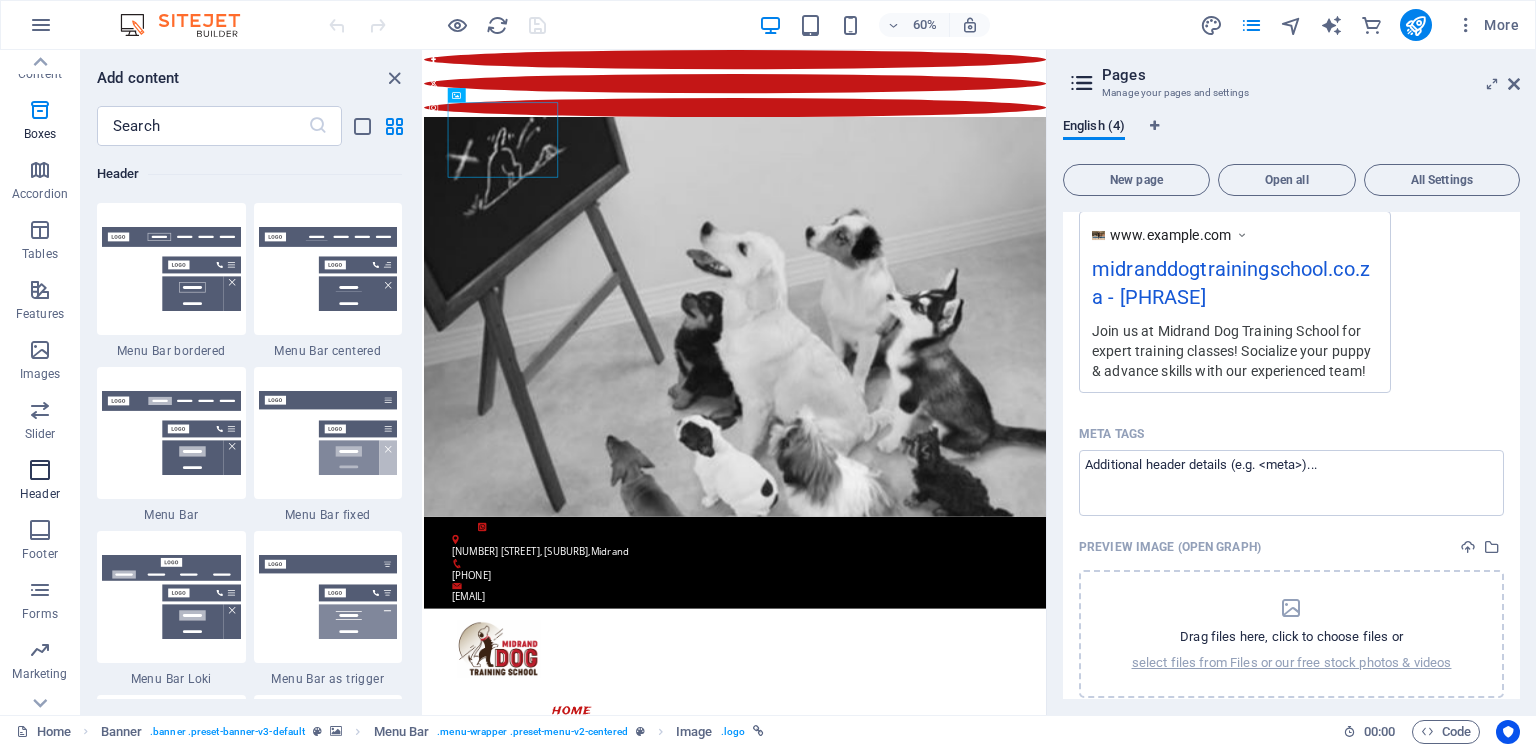 scroll, scrollTop: 12042, scrollLeft: 0, axis: vertical 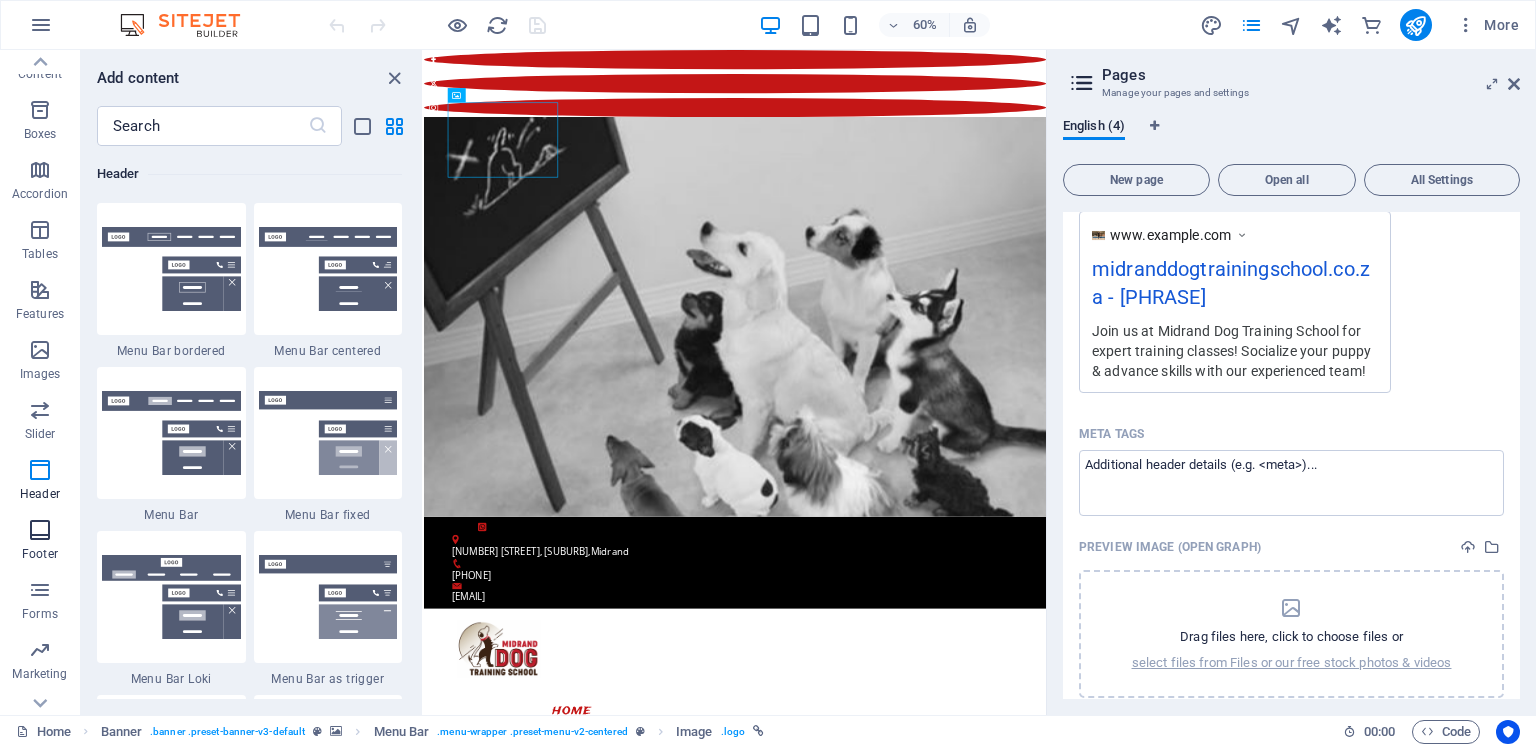 click on "Footer" at bounding box center (40, 542) 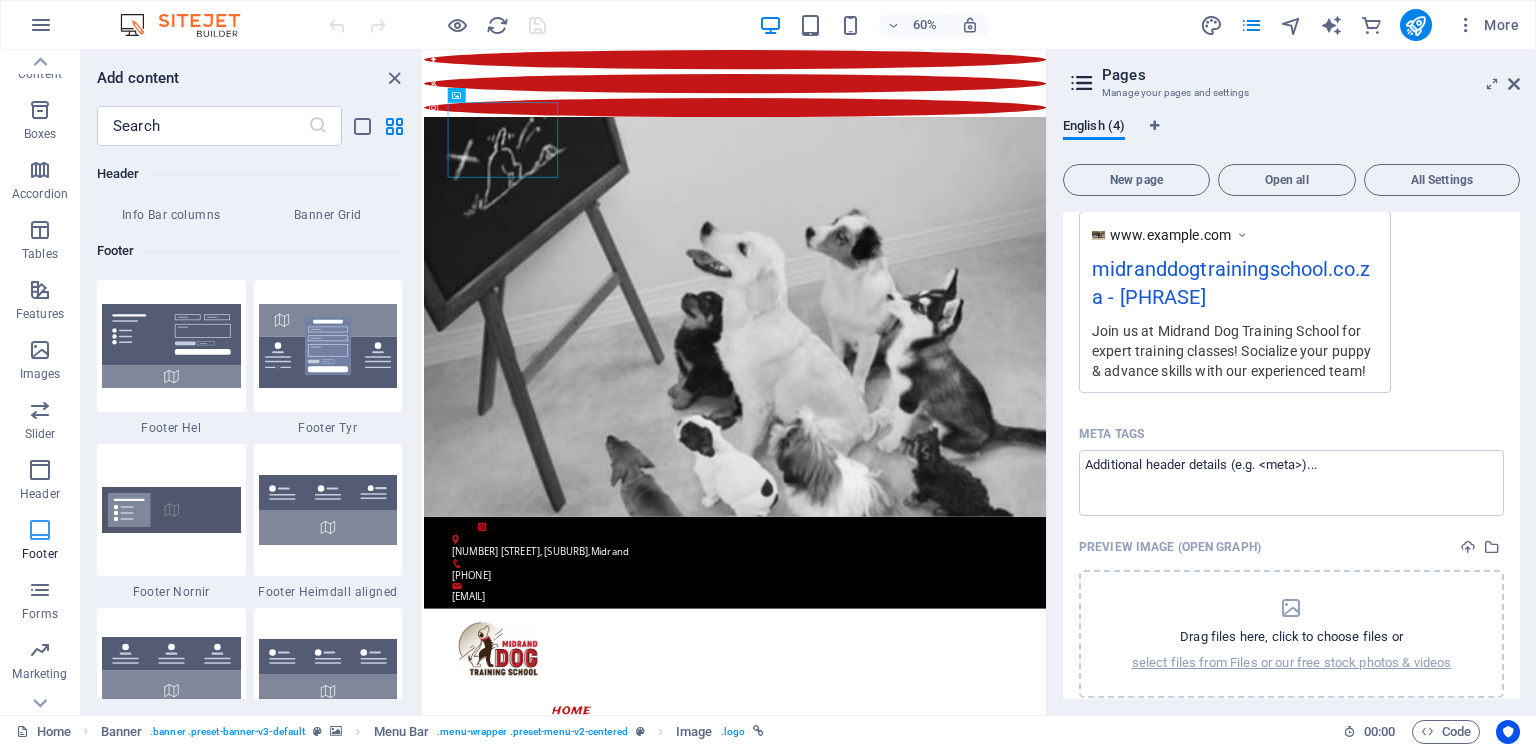 scroll, scrollTop: 13239, scrollLeft: 0, axis: vertical 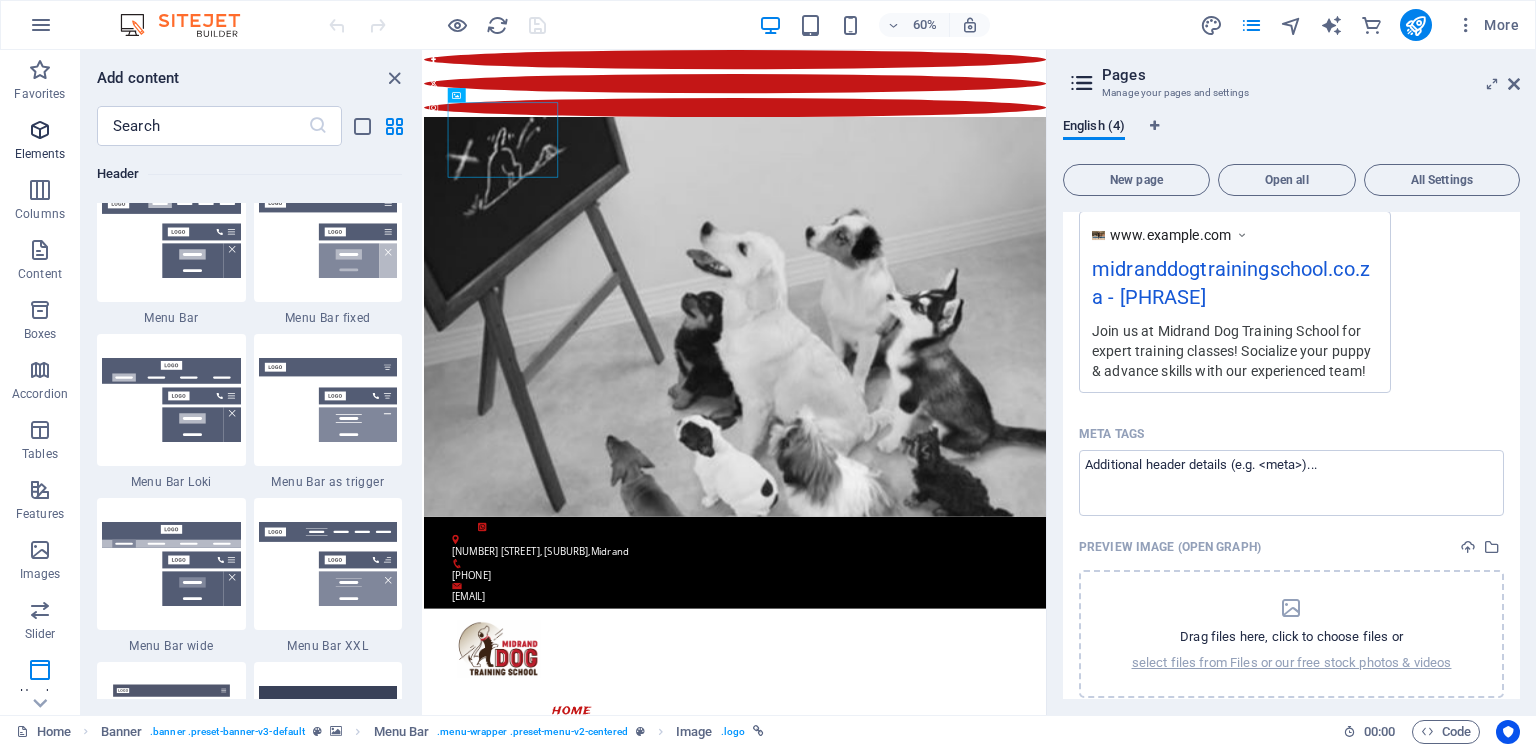 click at bounding box center [40, 130] 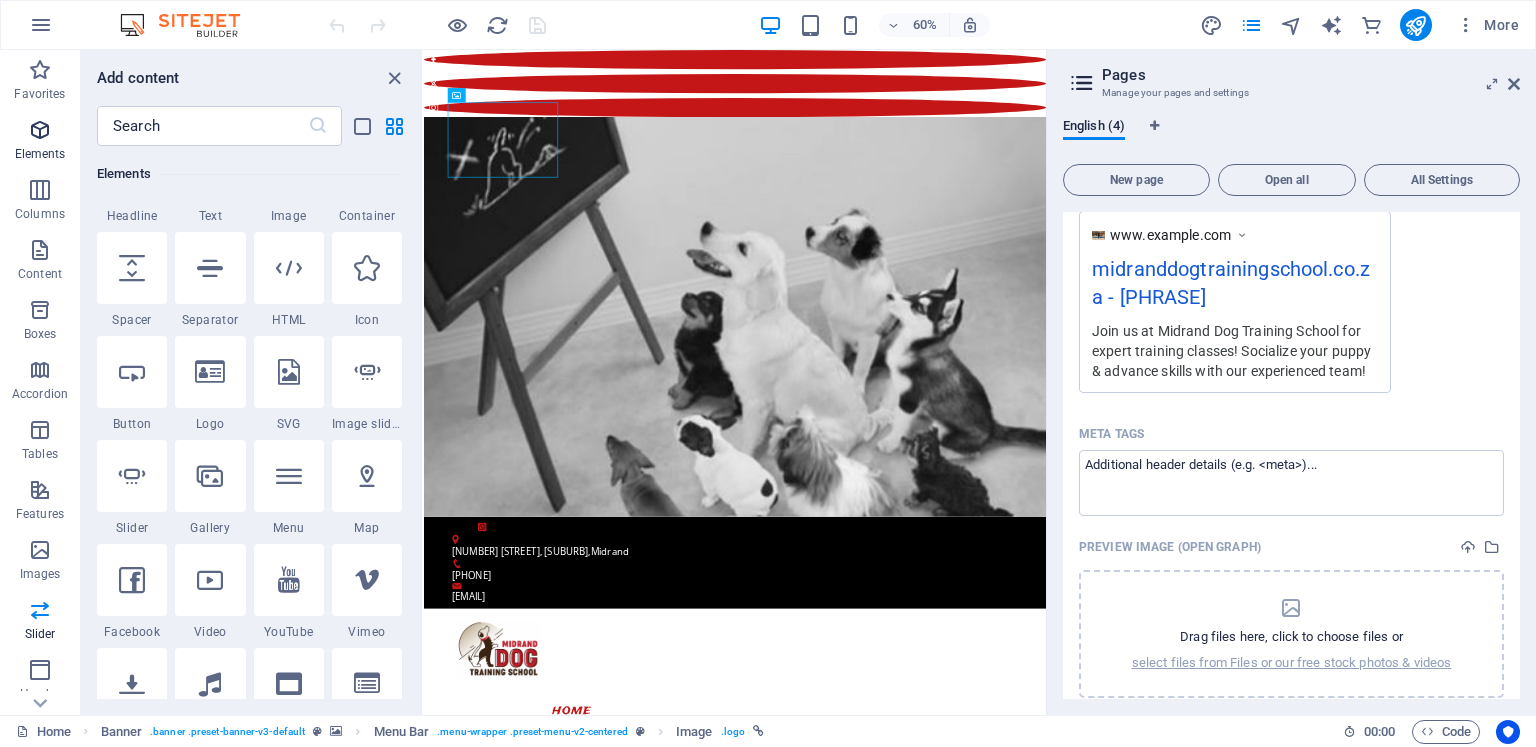 scroll, scrollTop: 213, scrollLeft: 0, axis: vertical 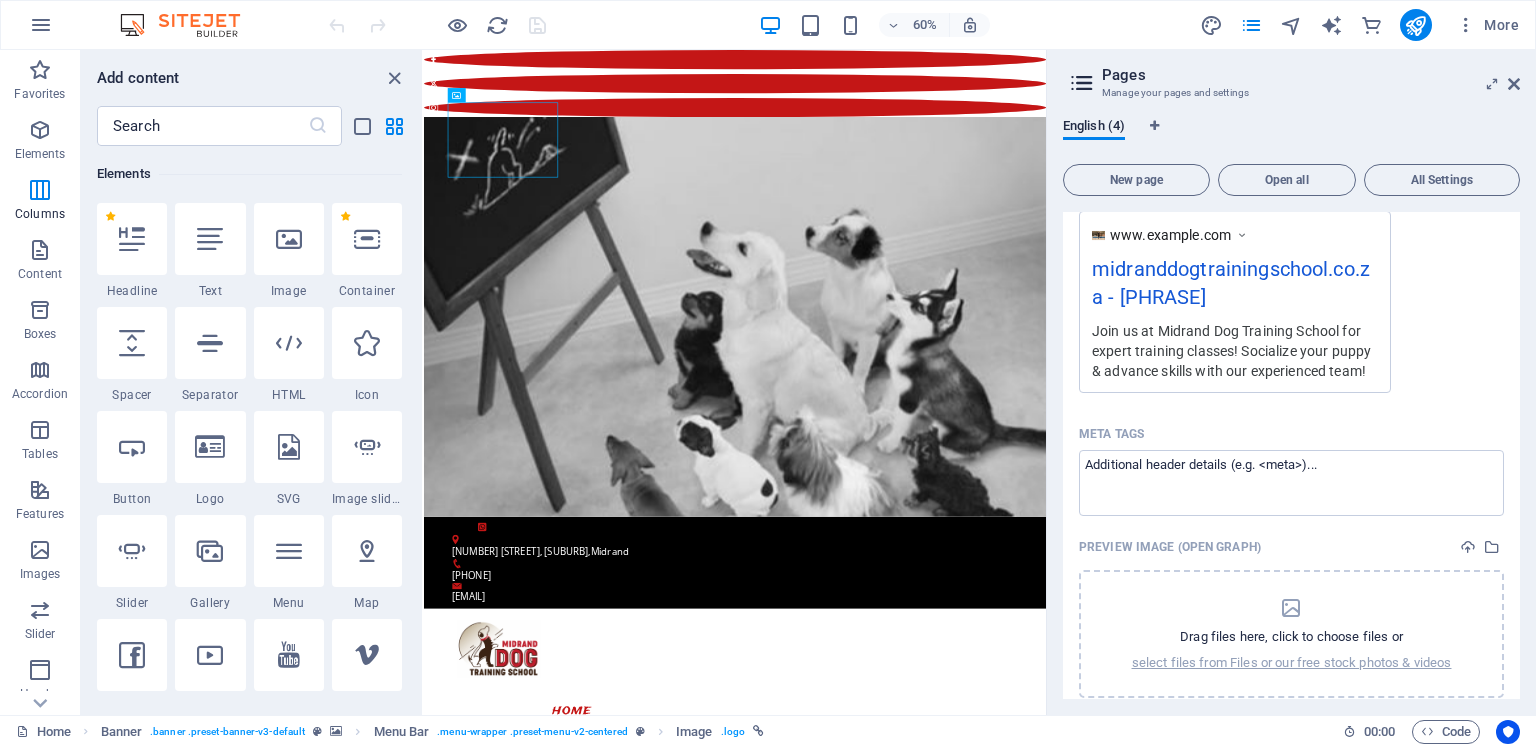 click at bounding box center (1082, 83) 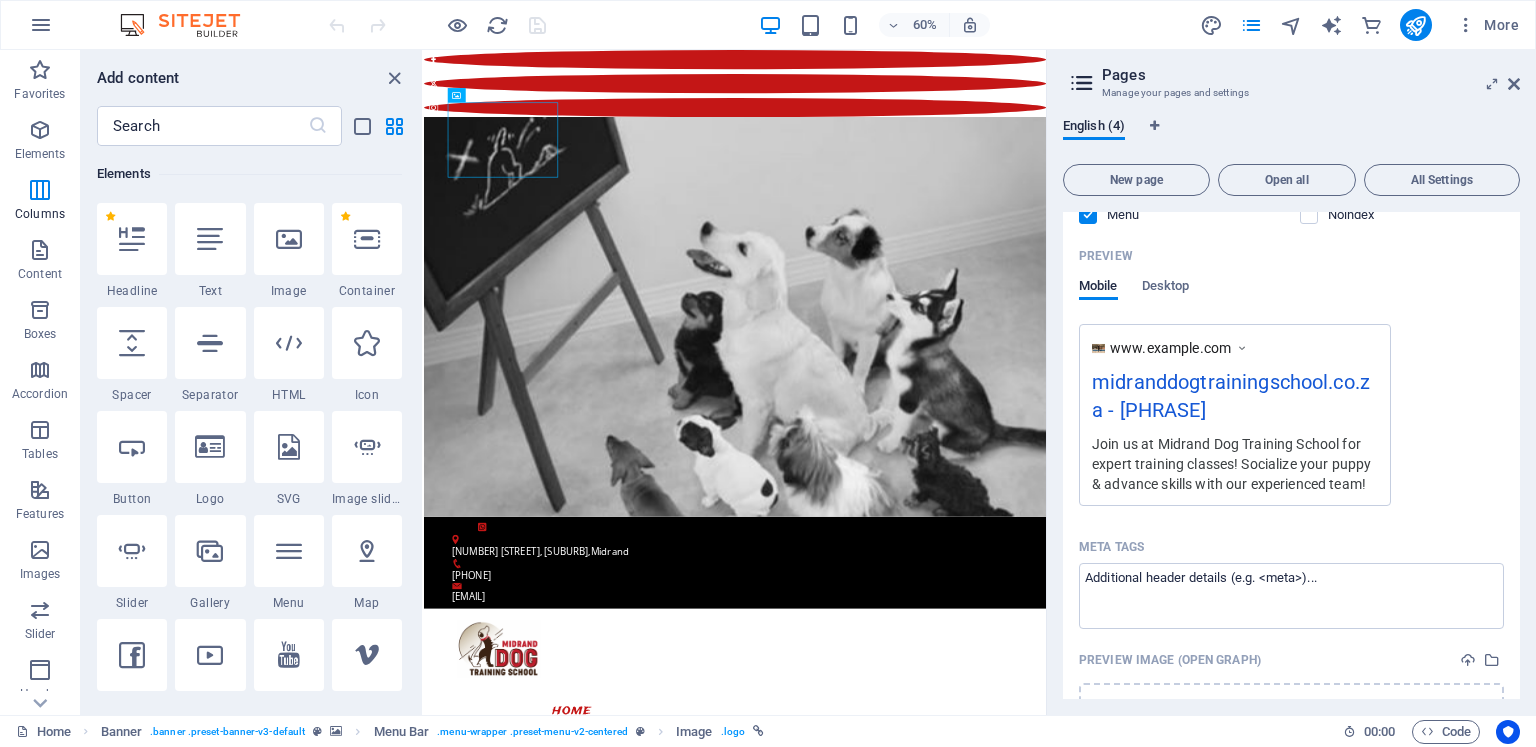 scroll, scrollTop: 0, scrollLeft: 0, axis: both 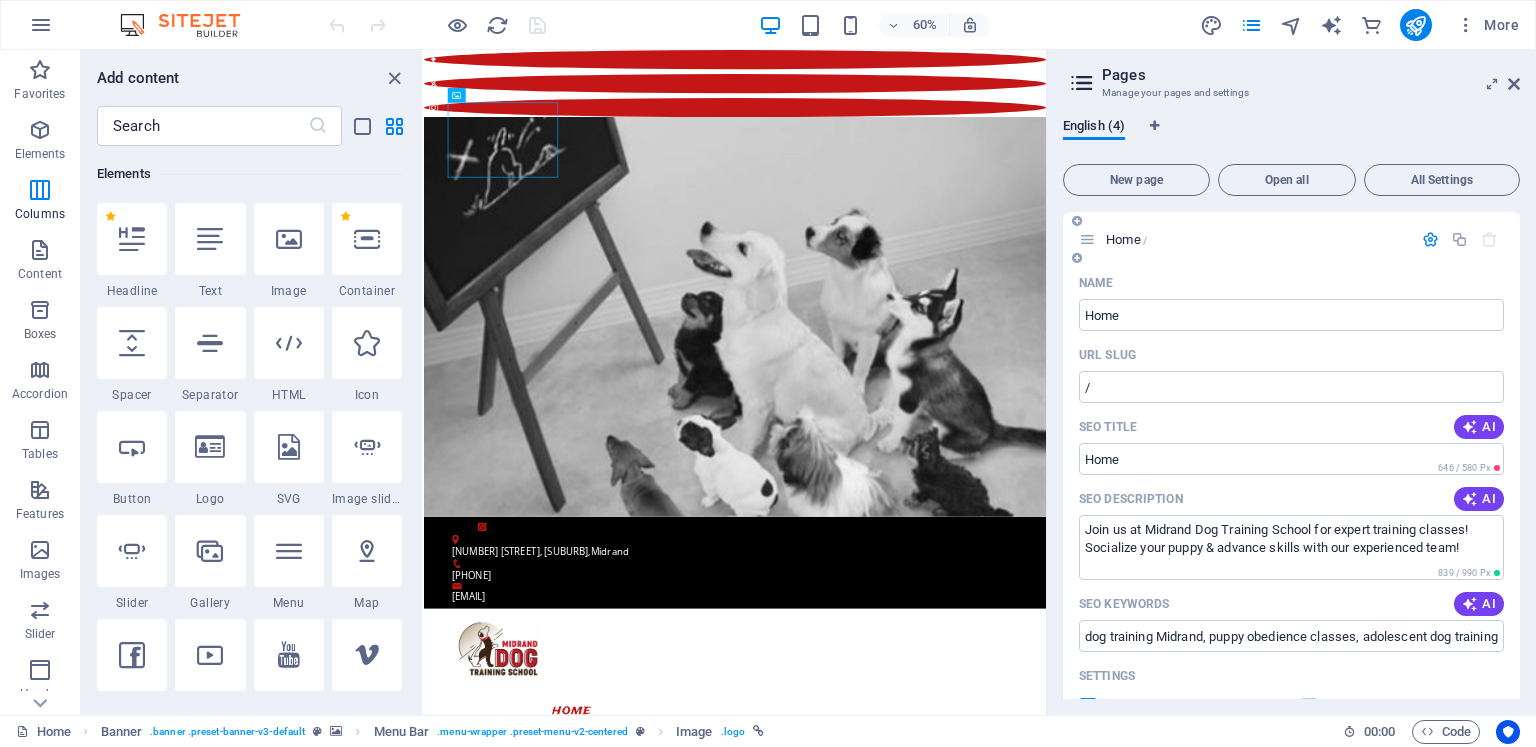 click at bounding box center [1430, 239] 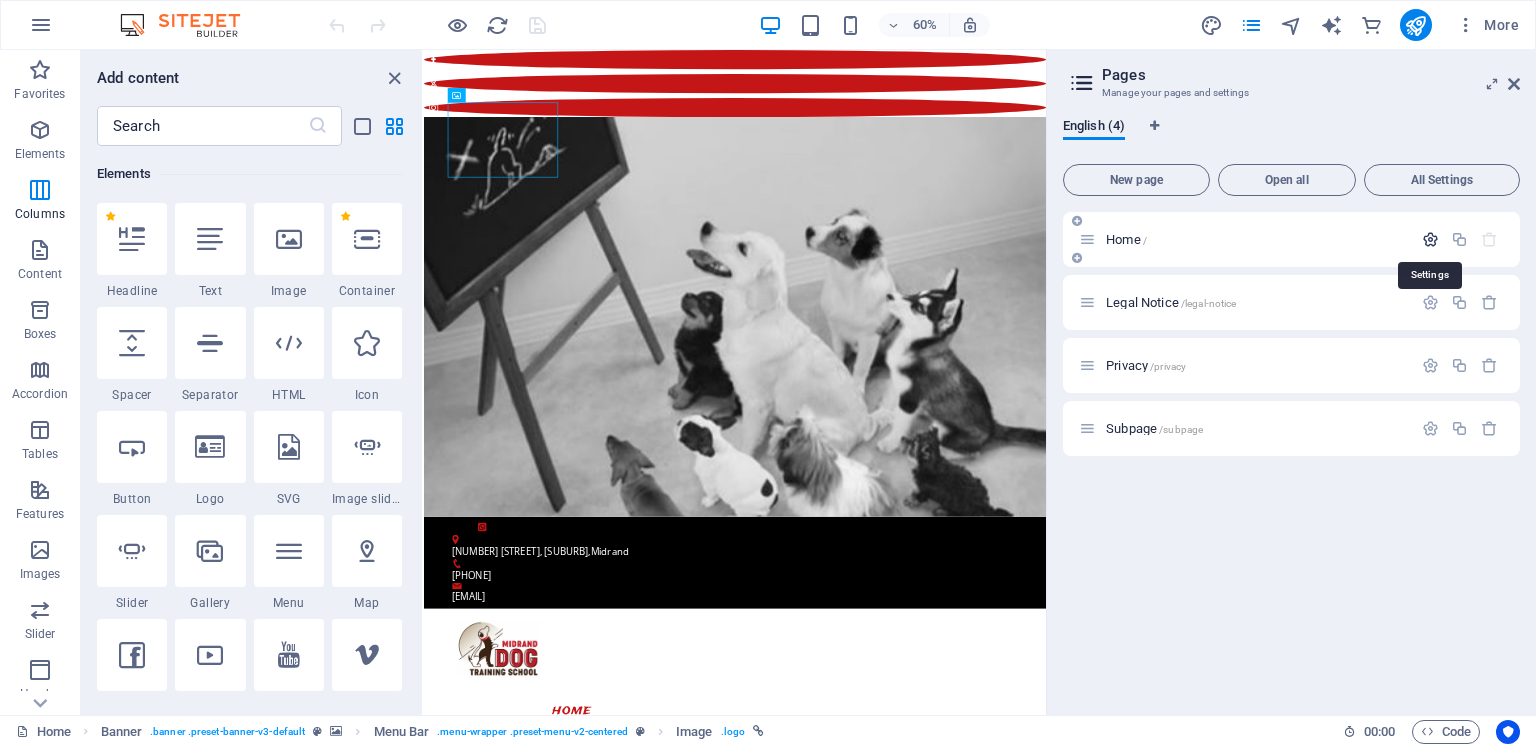 click at bounding box center [1430, 239] 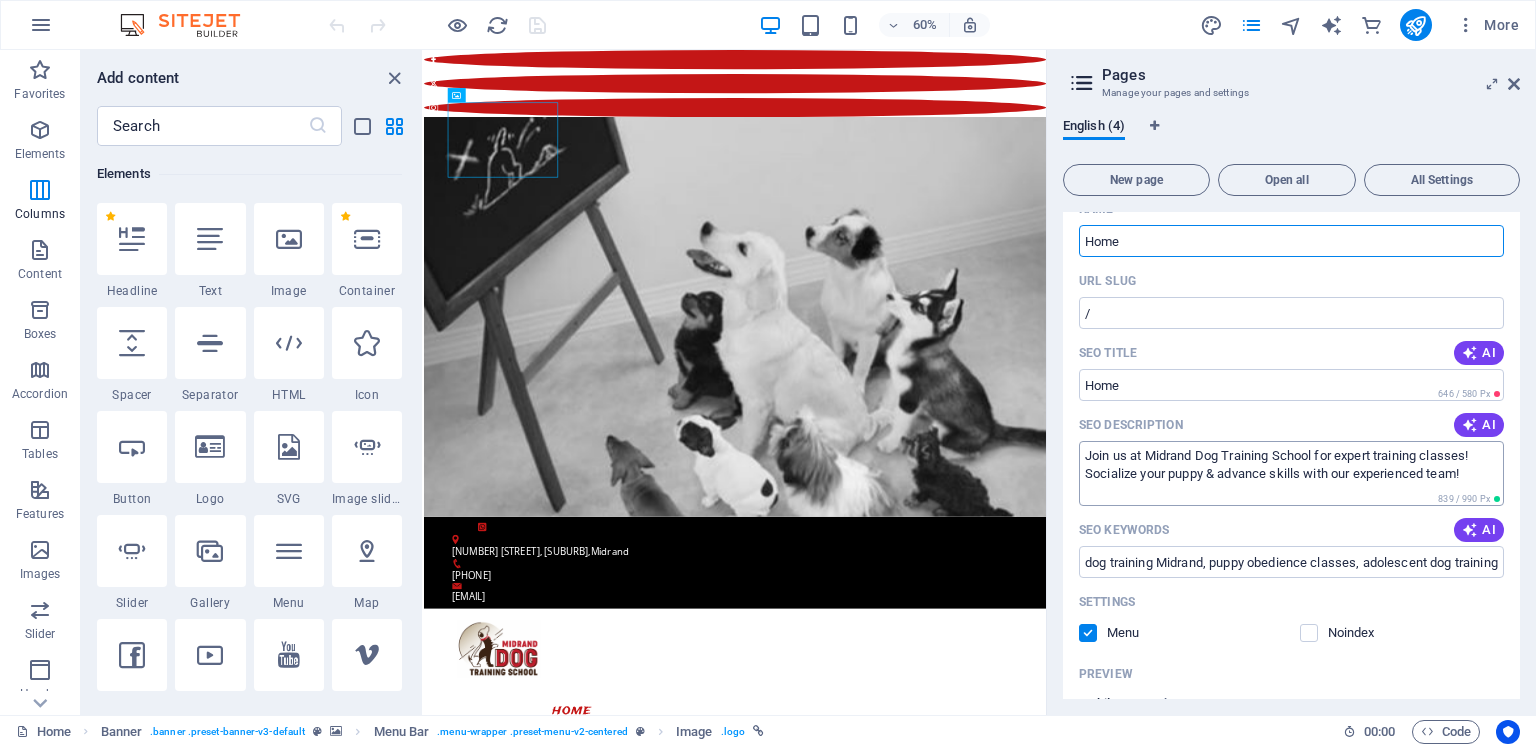 scroll, scrollTop: 100, scrollLeft: 0, axis: vertical 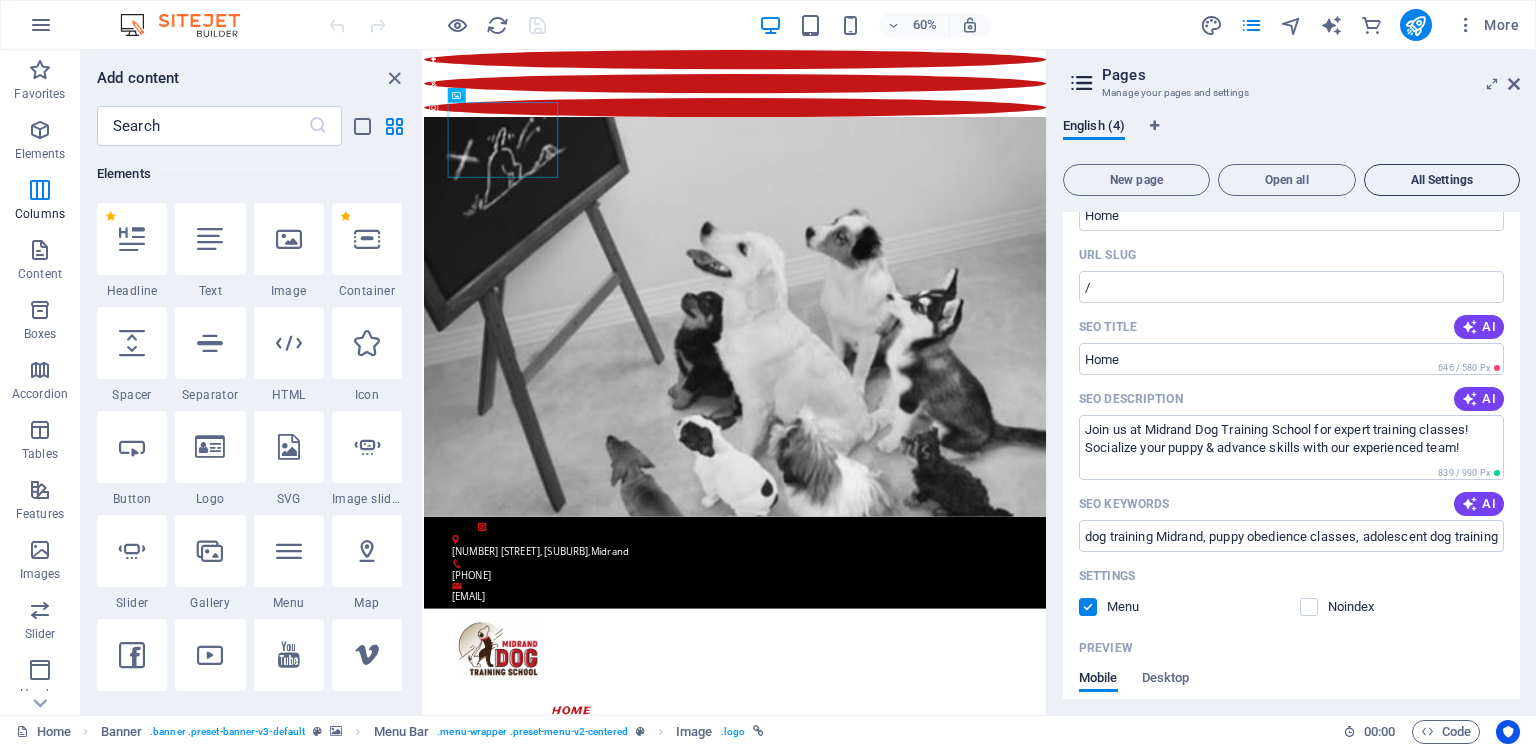 click on "All Settings" at bounding box center [1442, 180] 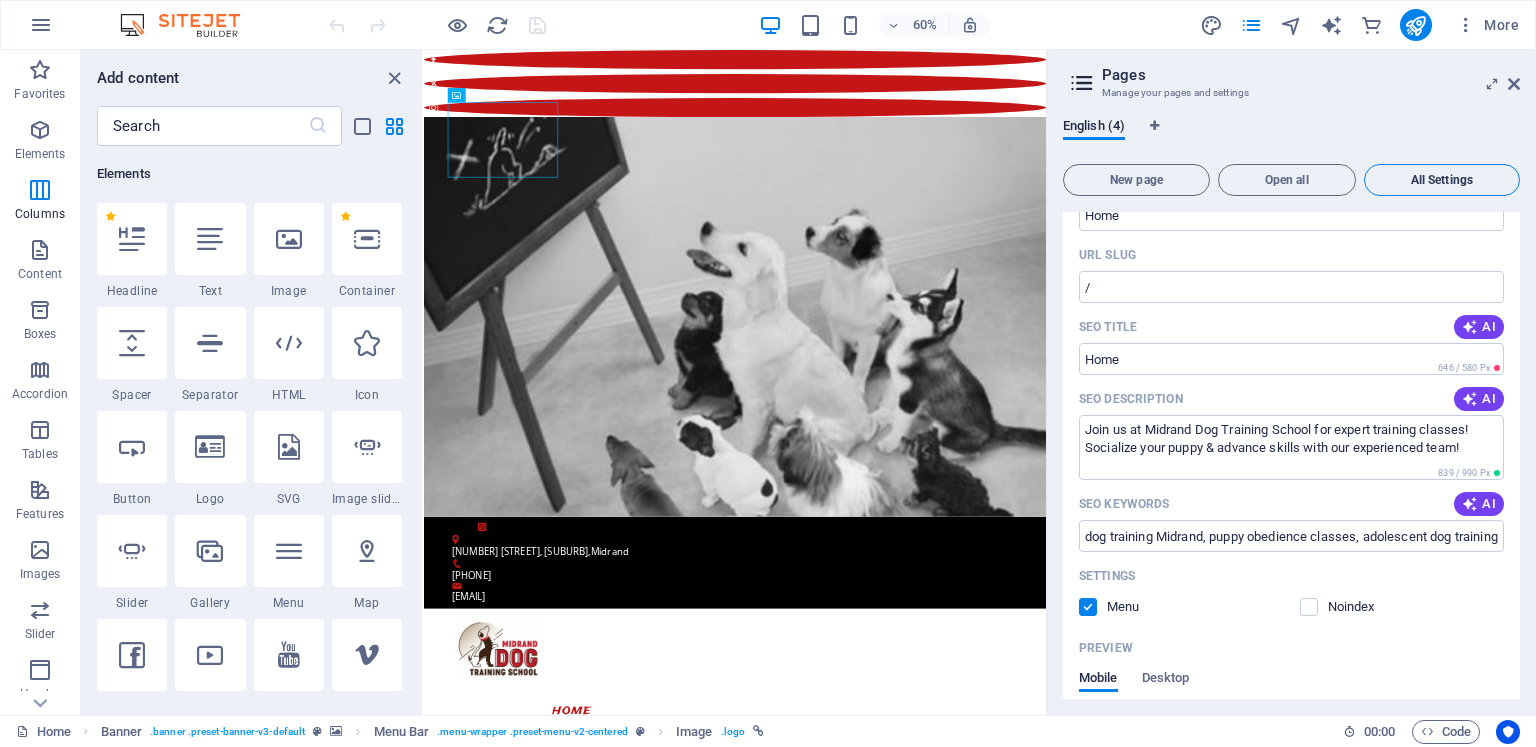 scroll, scrollTop: 2491, scrollLeft: 0, axis: vertical 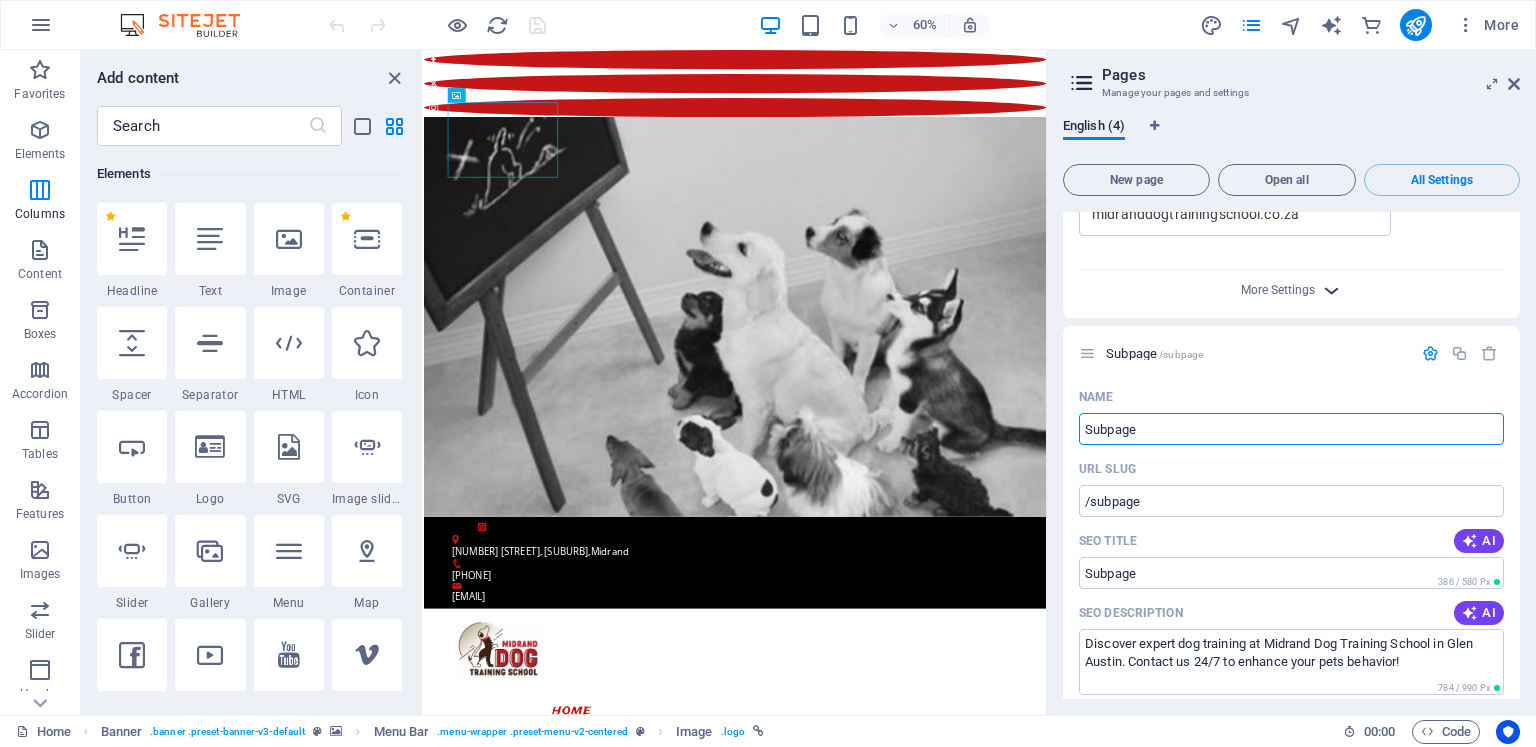 click at bounding box center [1331, 290] 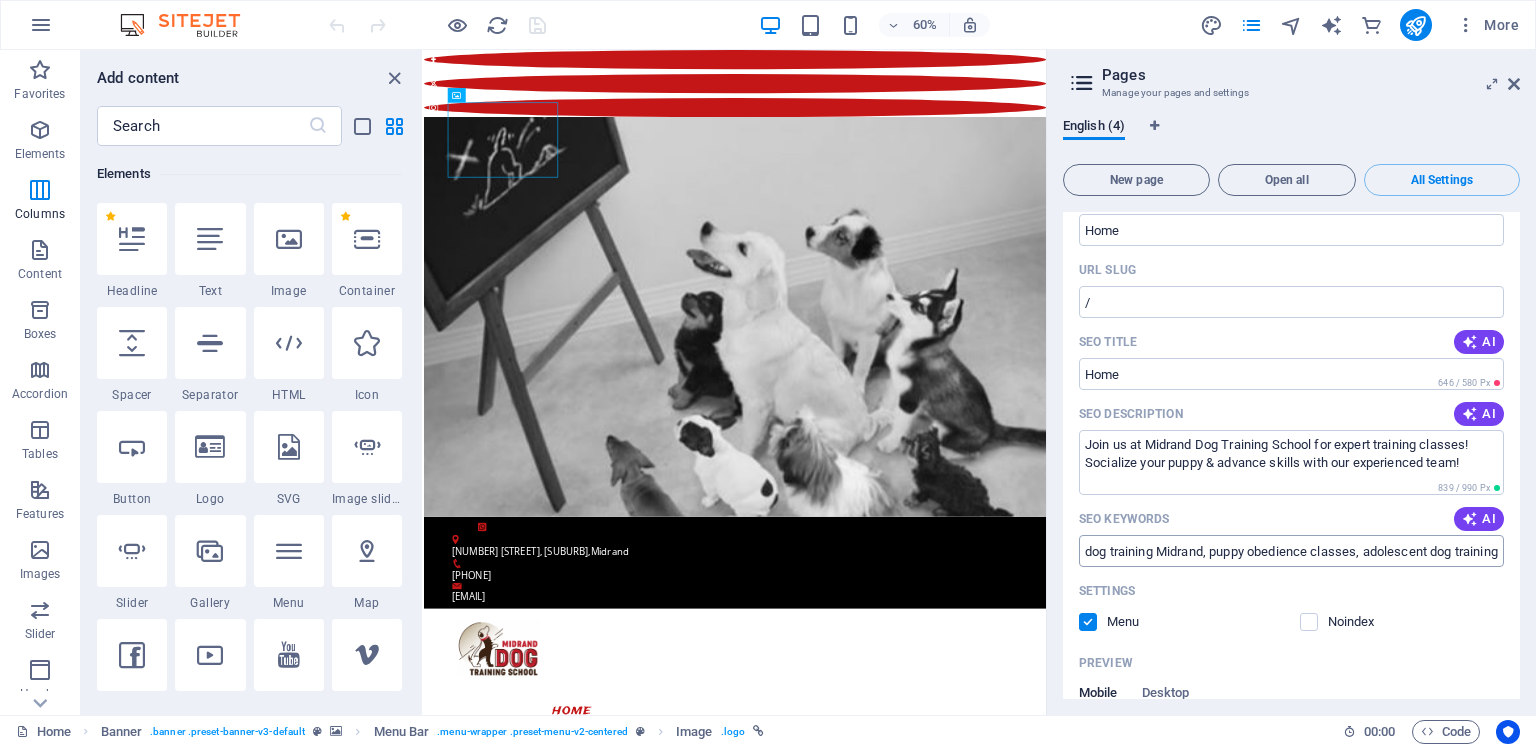 scroll, scrollTop: 0, scrollLeft: 0, axis: both 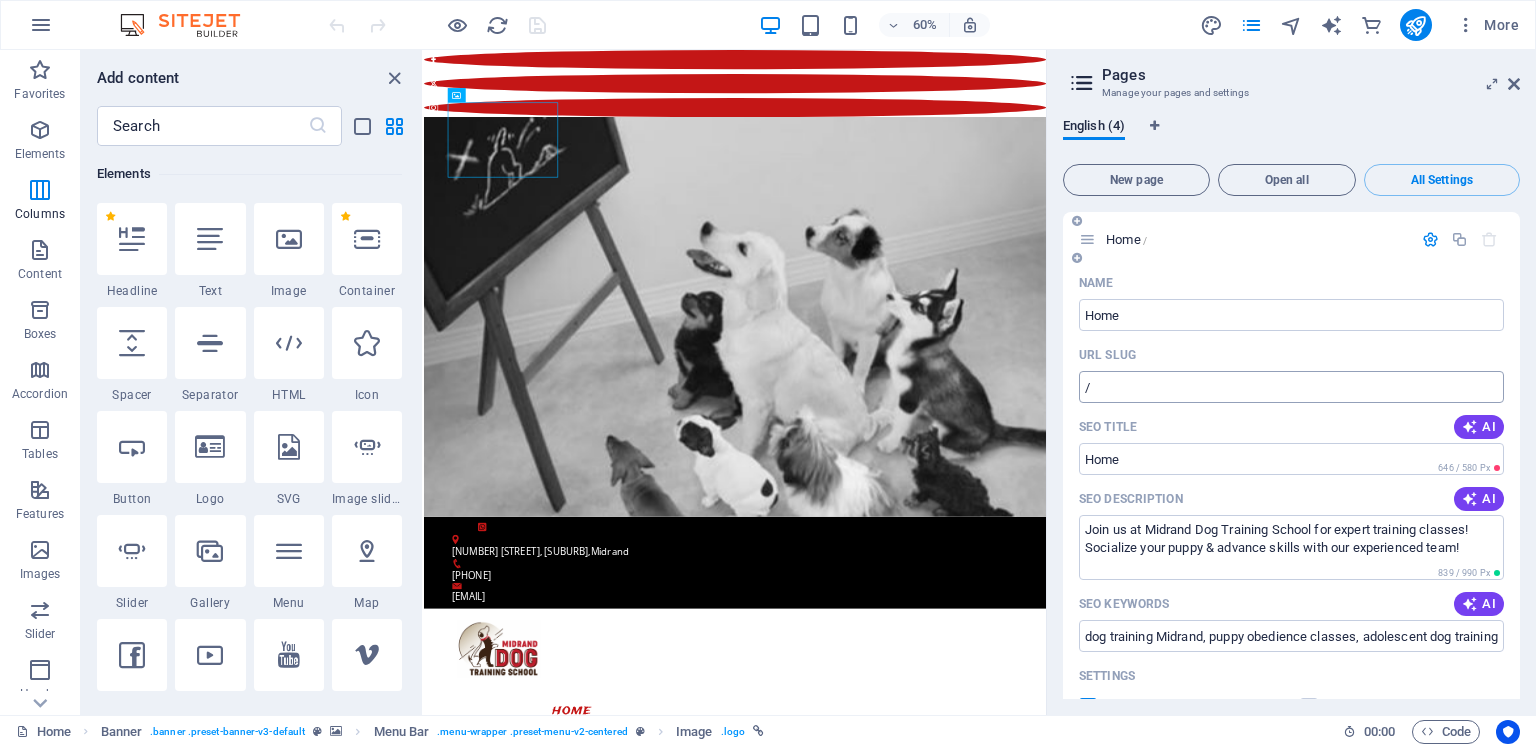 click on "/" at bounding box center (1291, 387) 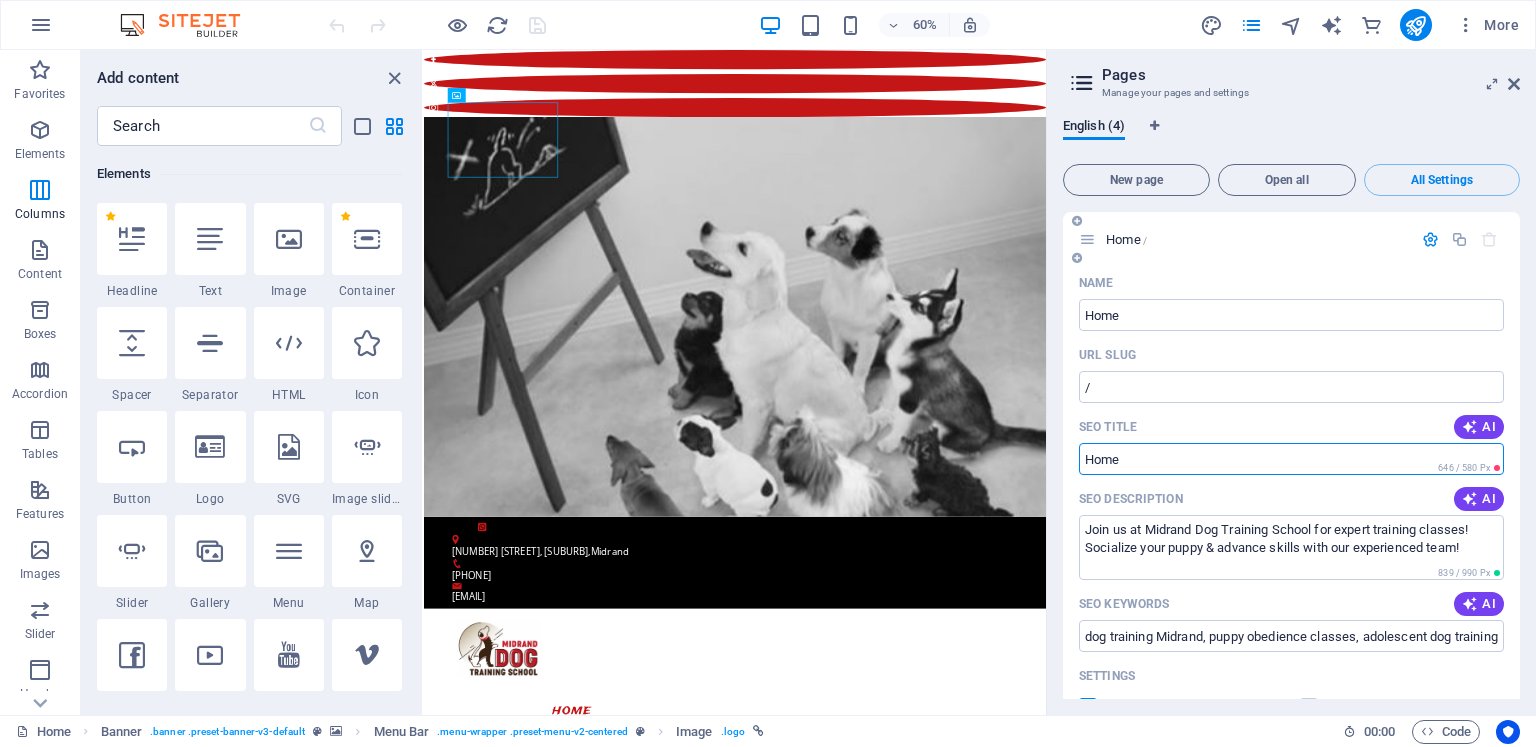 click on "SEO Title" at bounding box center (1291, 459) 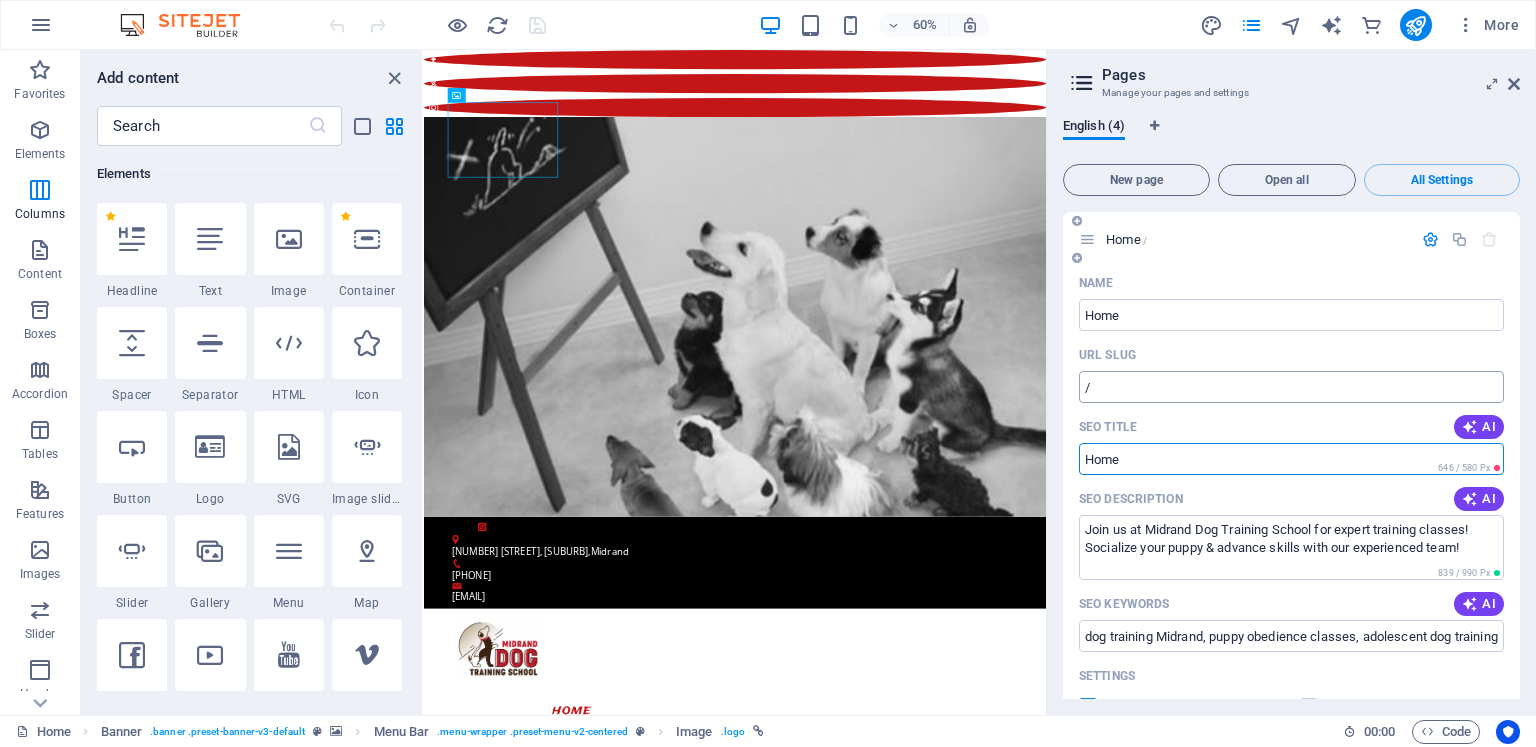 click on "/" at bounding box center [1291, 387] 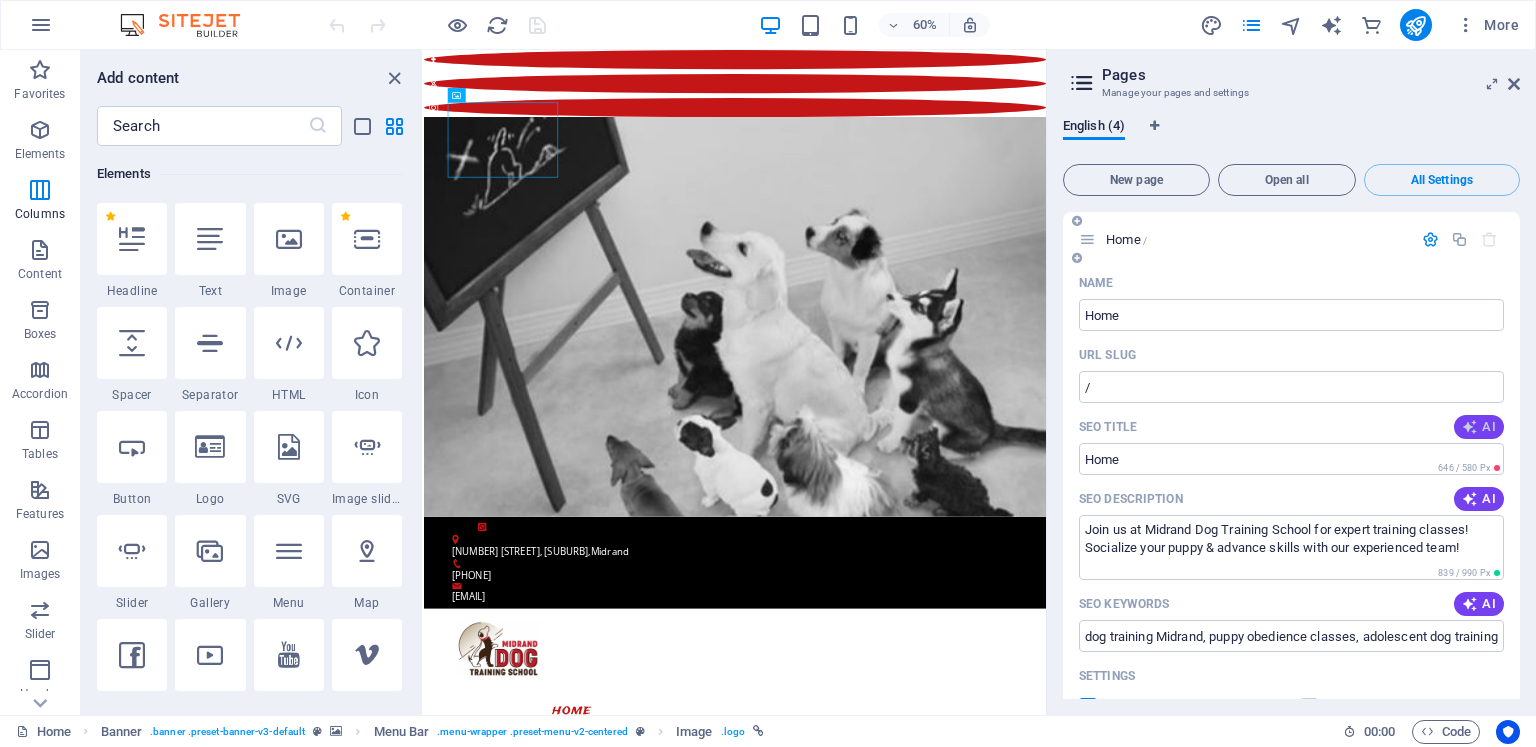 click at bounding box center (1470, 427) 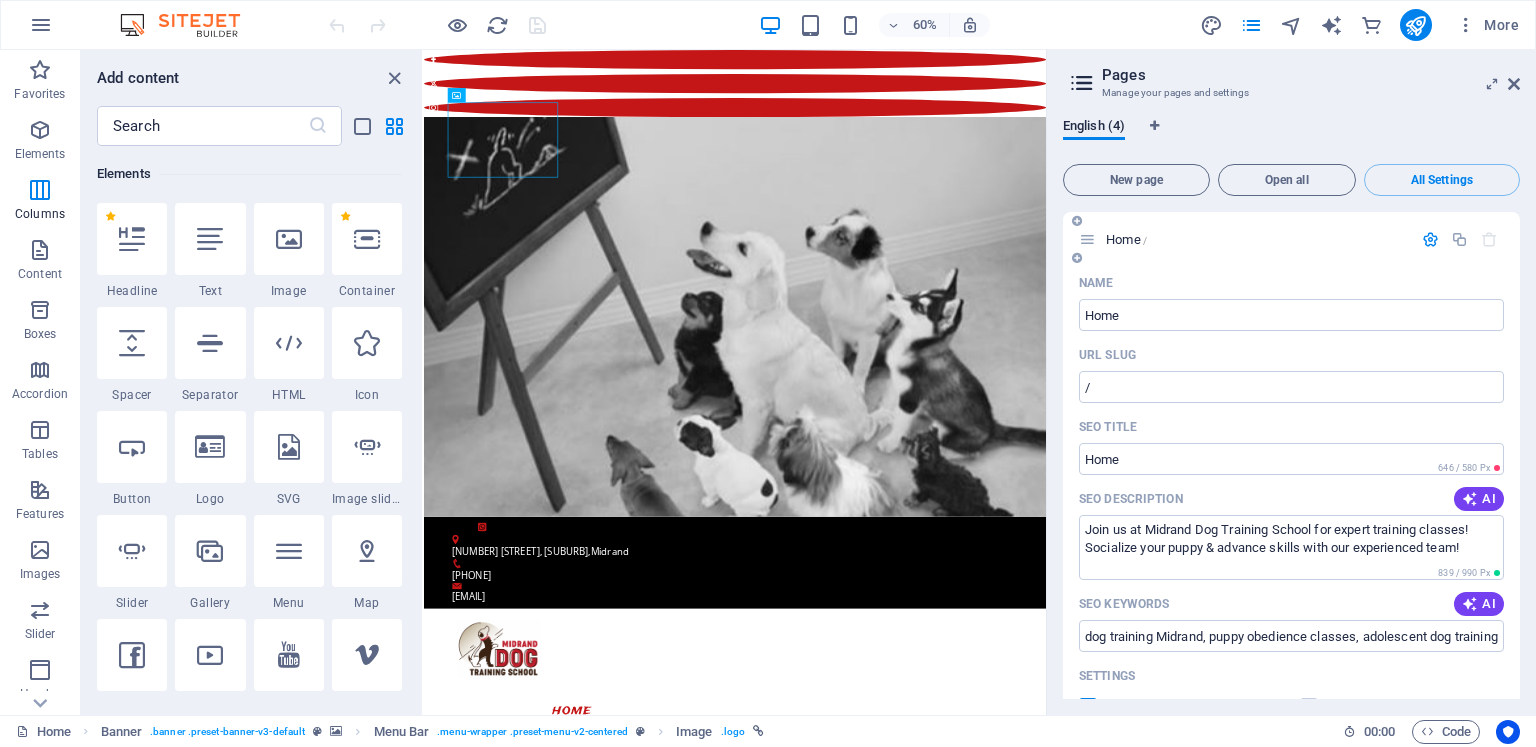 type on "Midrand Dog Training Classes" 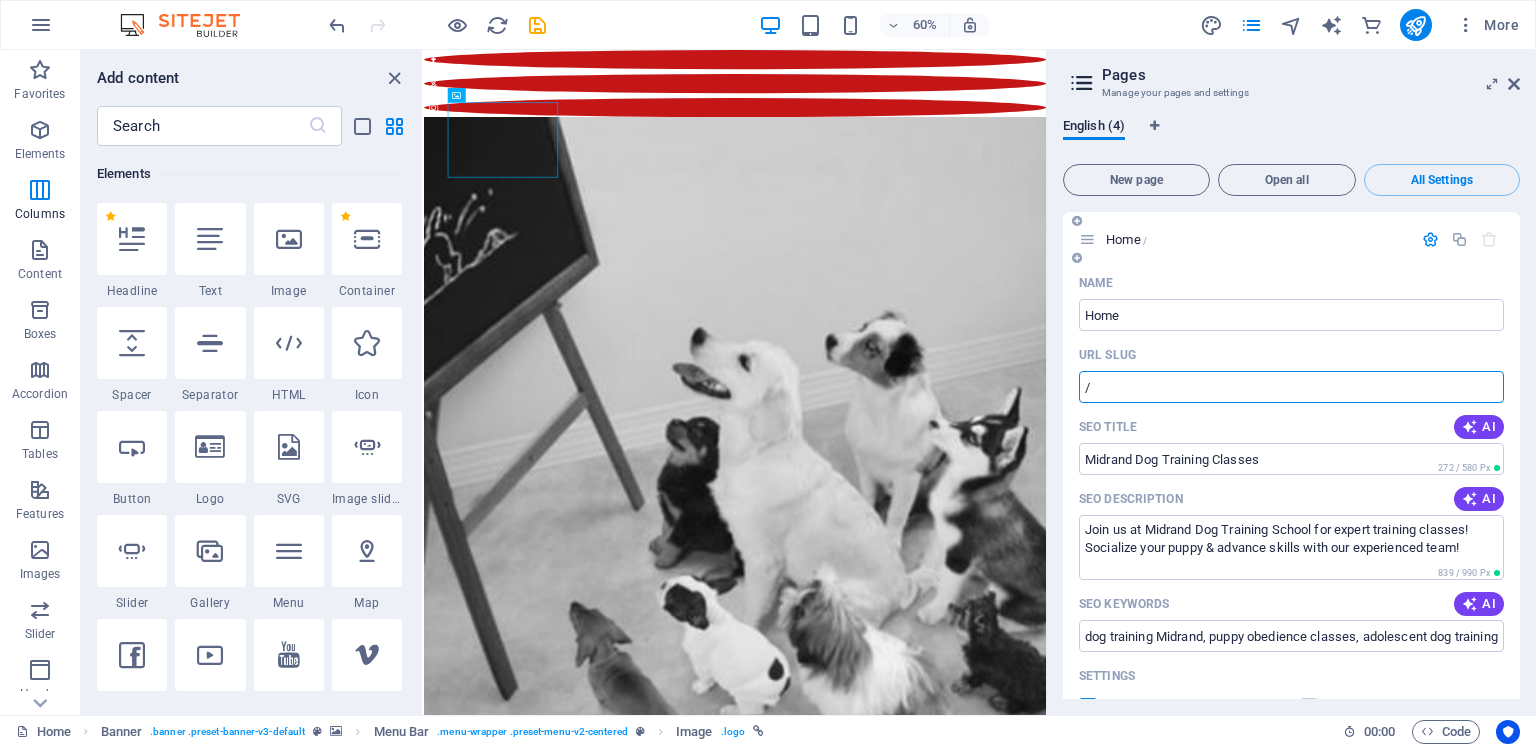click on "/" at bounding box center [1291, 387] 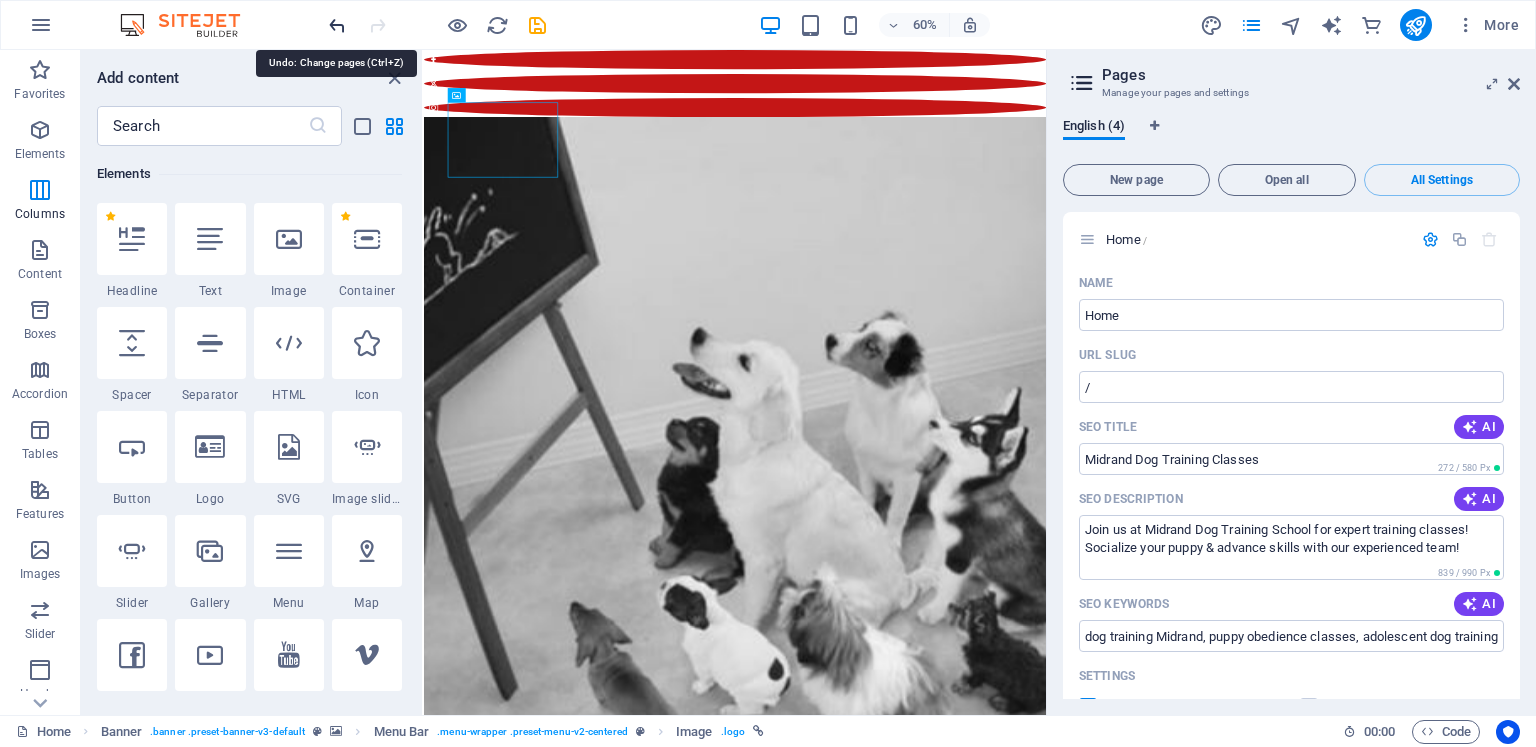 click at bounding box center (337, 25) 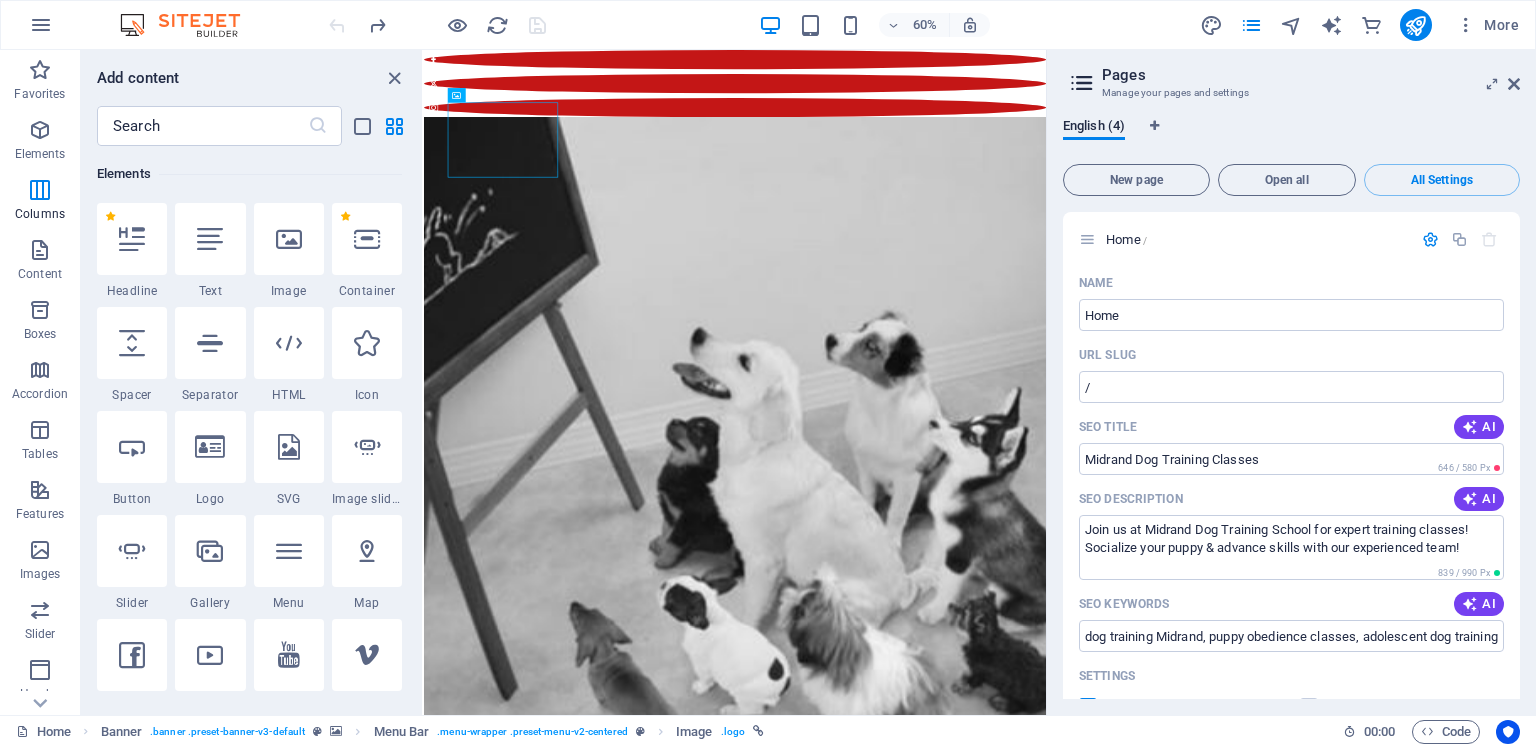 type 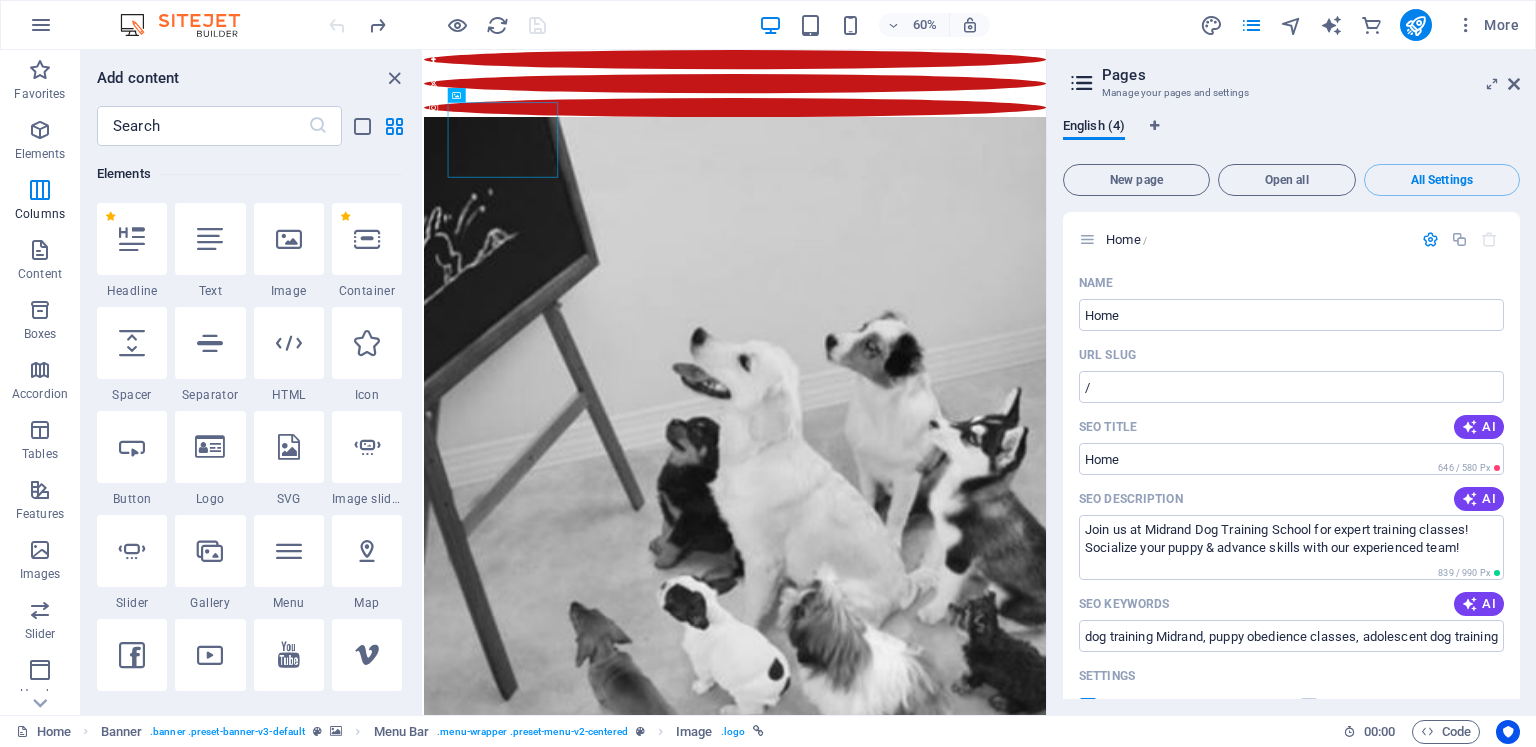 click at bounding box center [1082, 83] 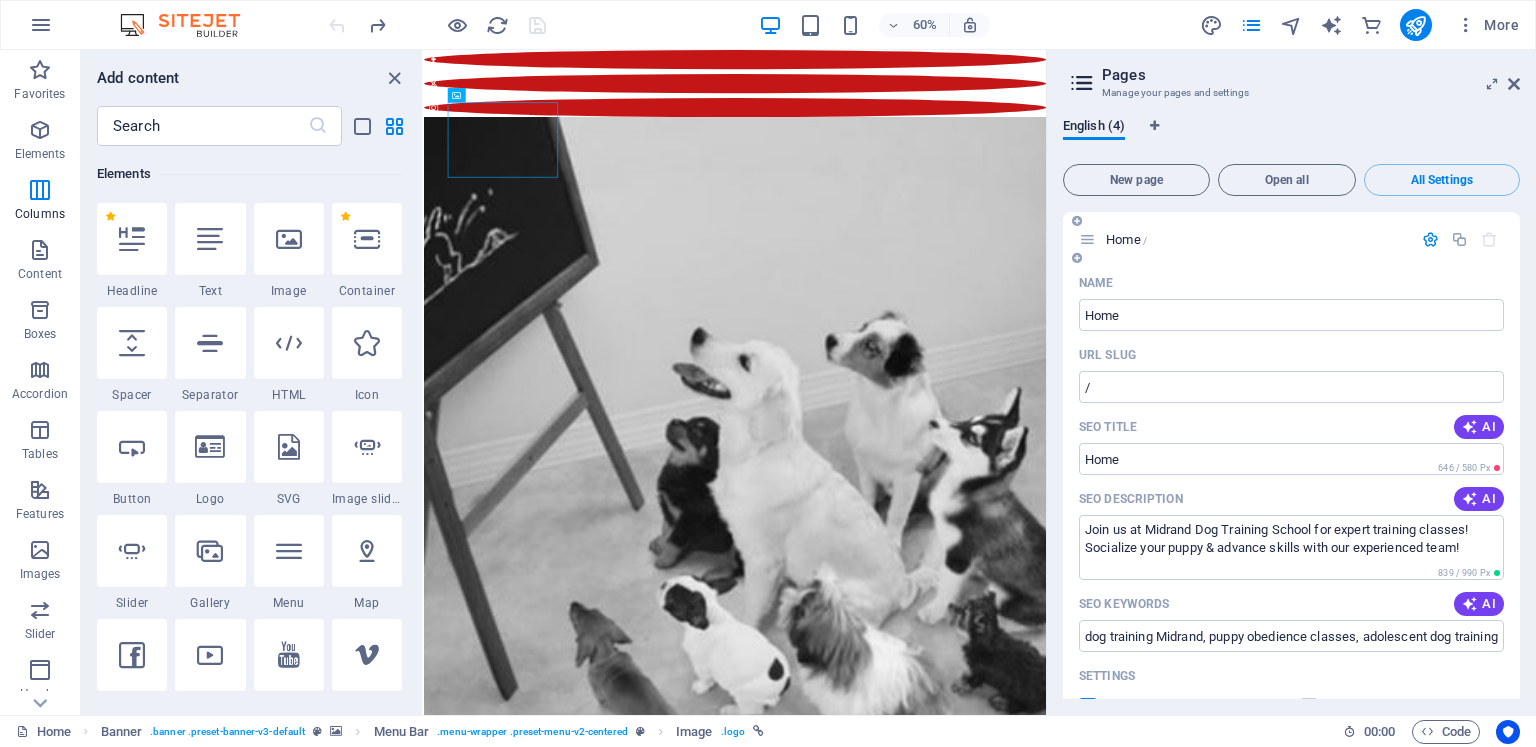 click at bounding box center [1430, 239] 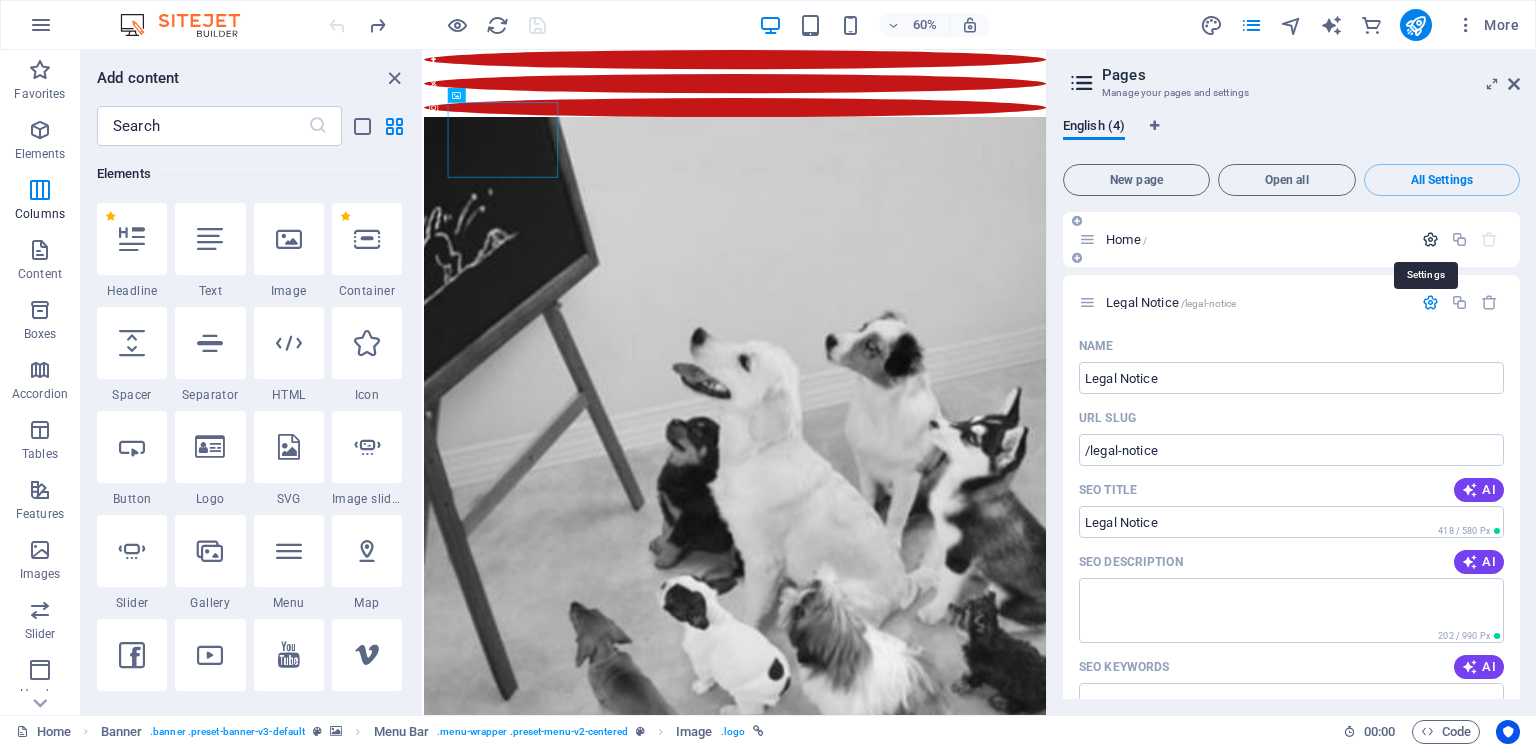click at bounding box center (1430, 239) 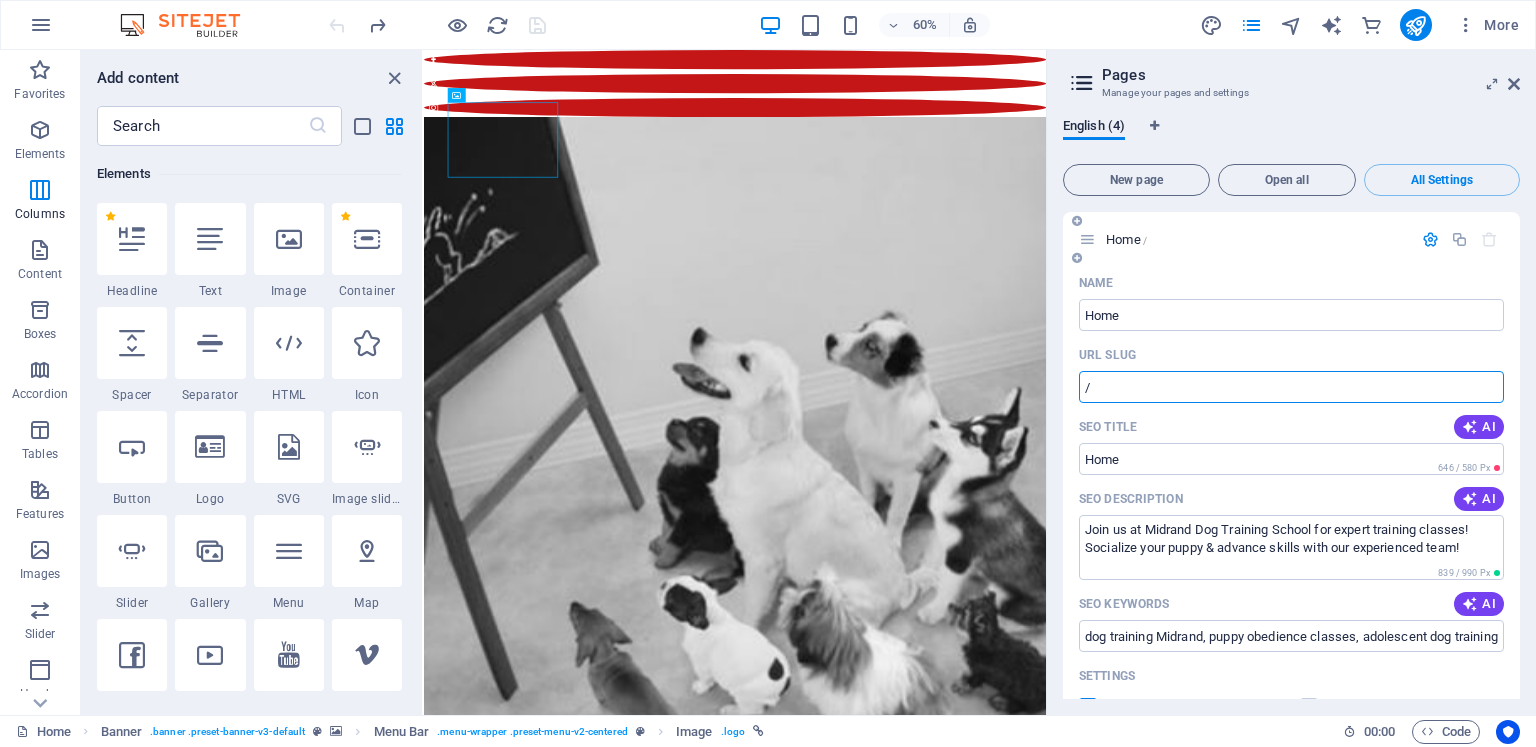 click on "/" at bounding box center [1291, 387] 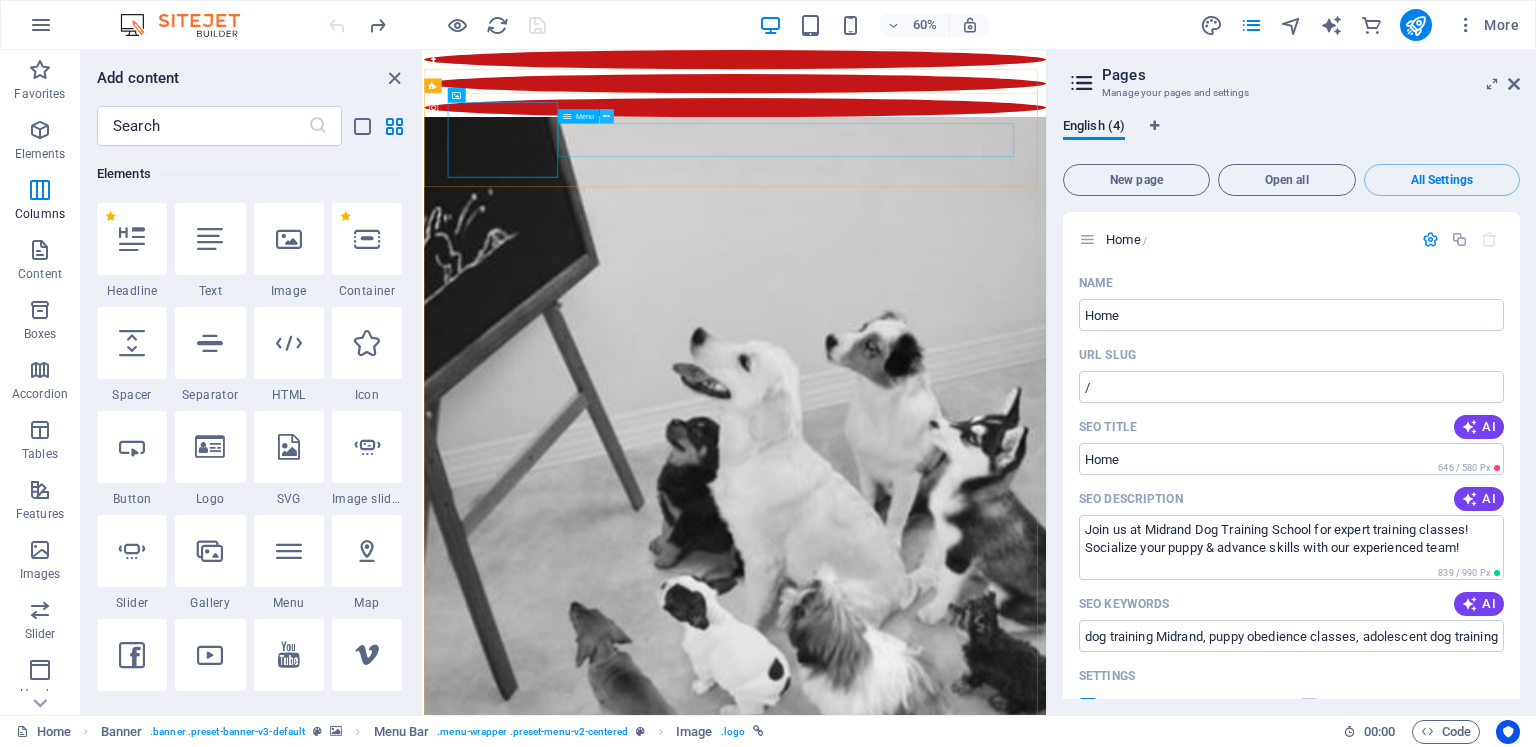 click at bounding box center (606, 116) 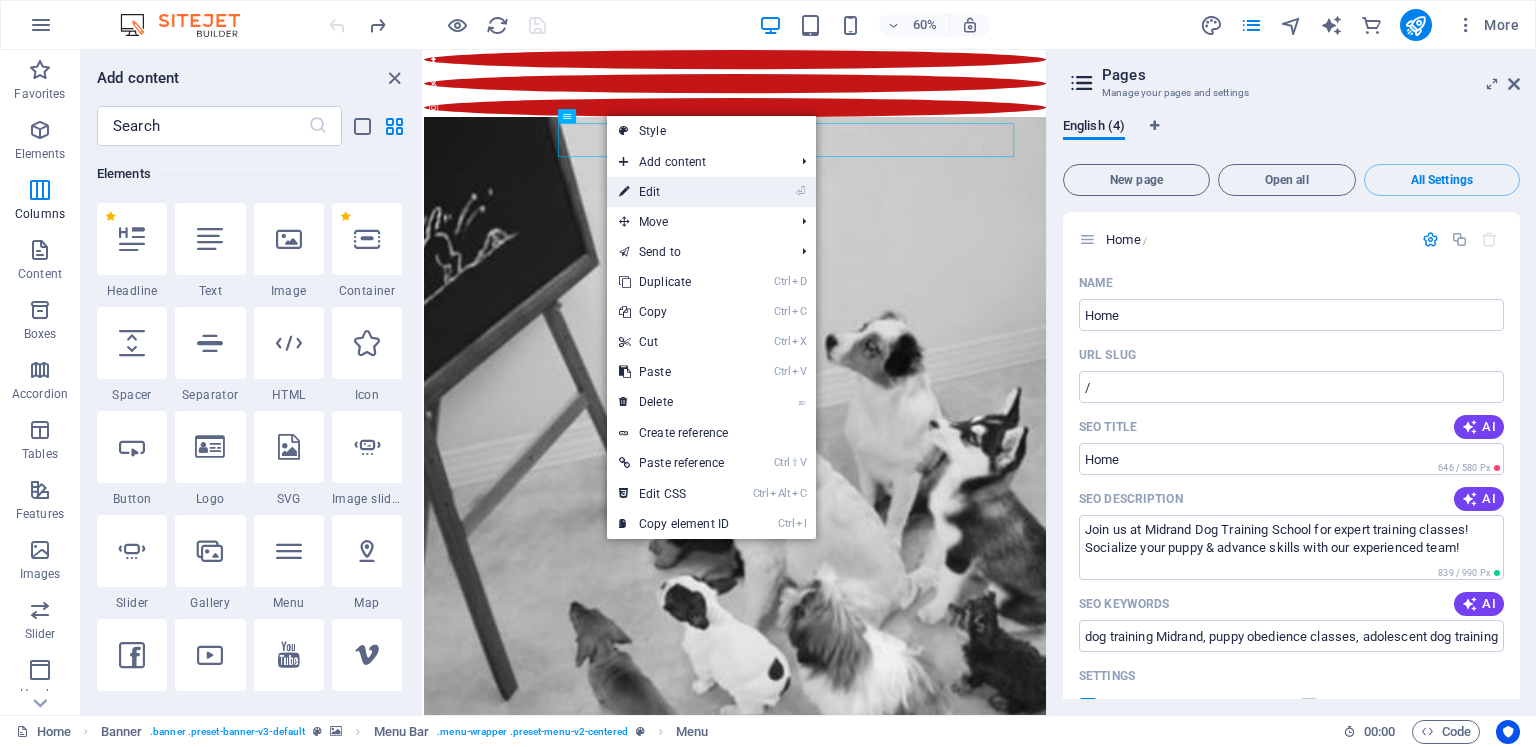 click on "⏎  Edit" at bounding box center [674, 192] 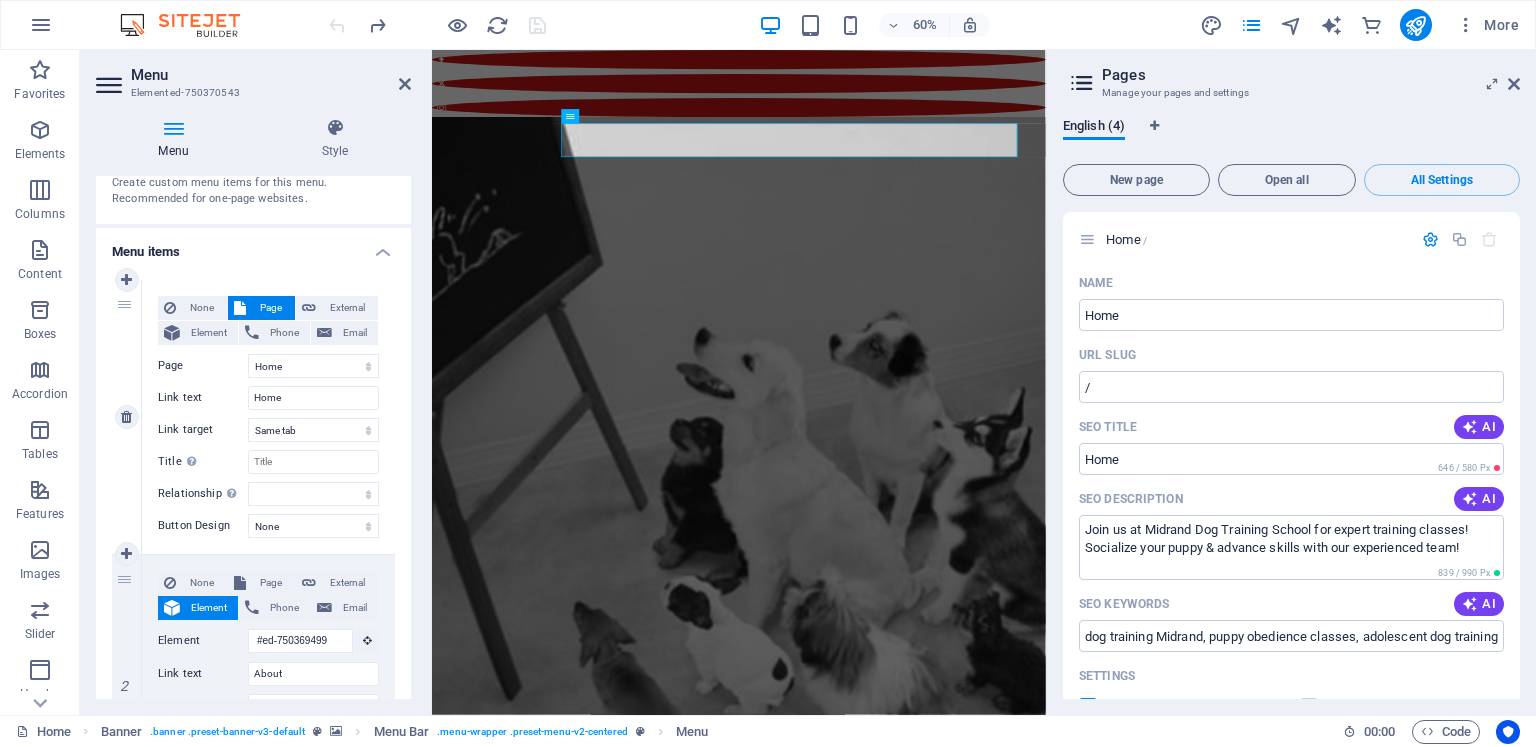 scroll, scrollTop: 100, scrollLeft: 0, axis: vertical 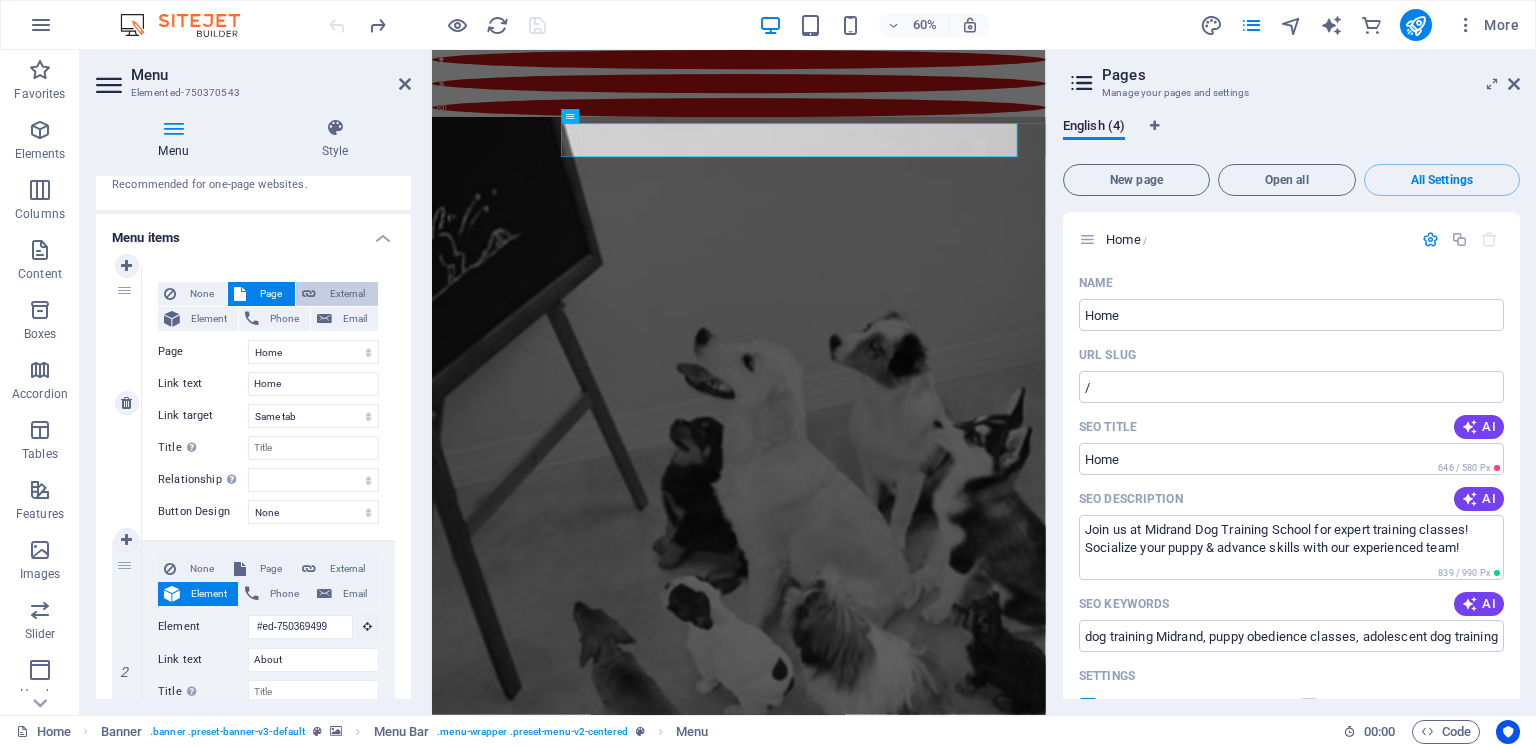 click on "External" at bounding box center [347, 294] 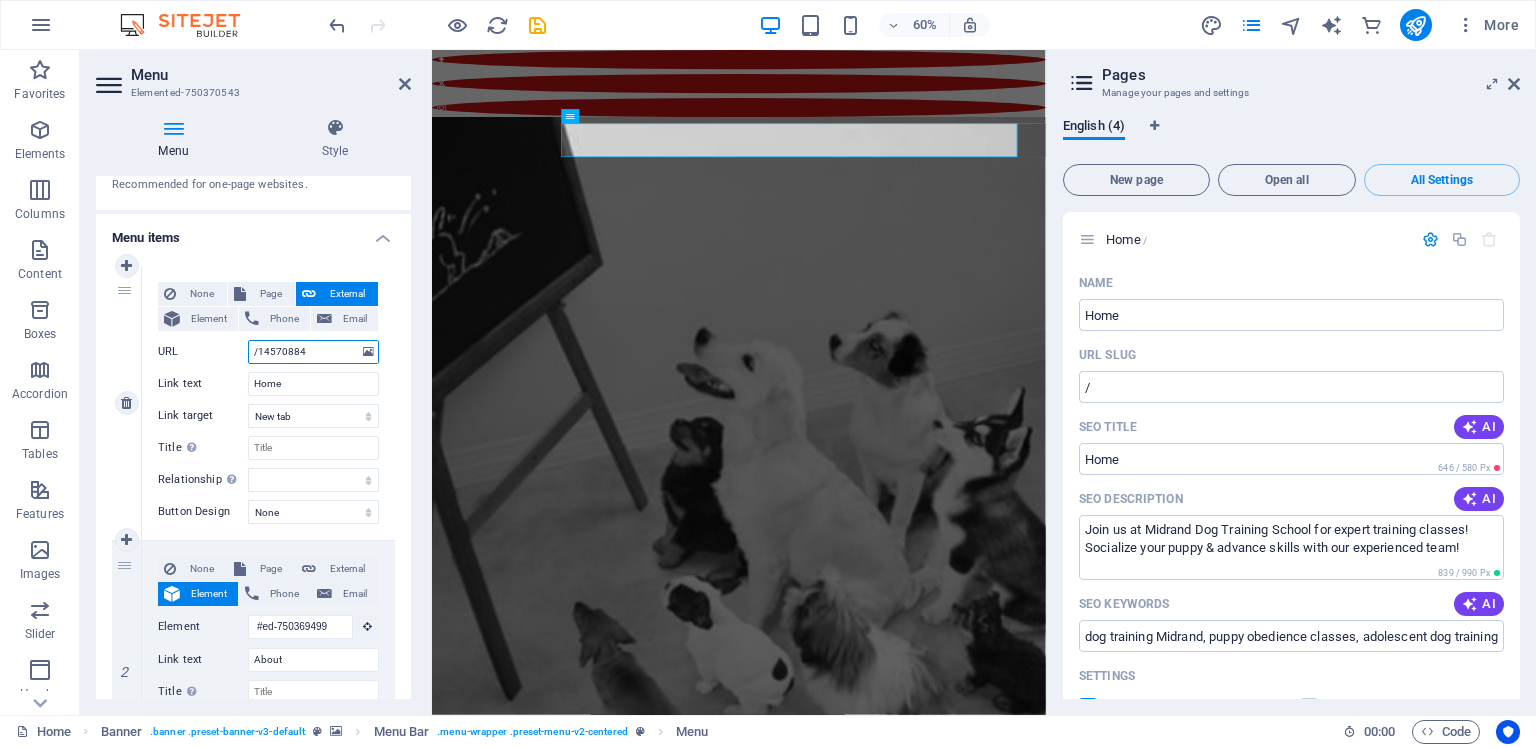 drag, startPoint x: 311, startPoint y: 353, endPoint x: 248, endPoint y: 351, distance: 63.03174 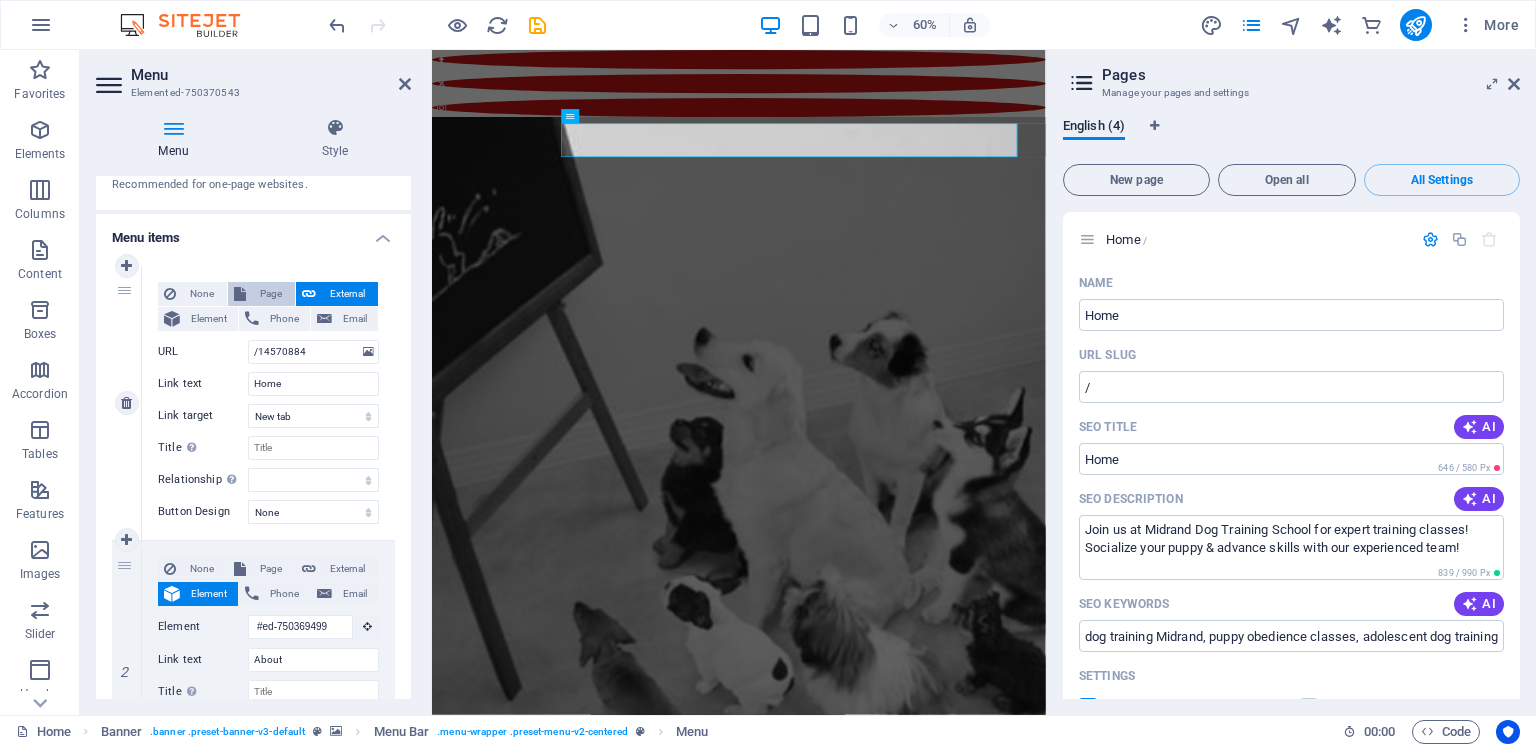 click on "Page" at bounding box center (270, 294) 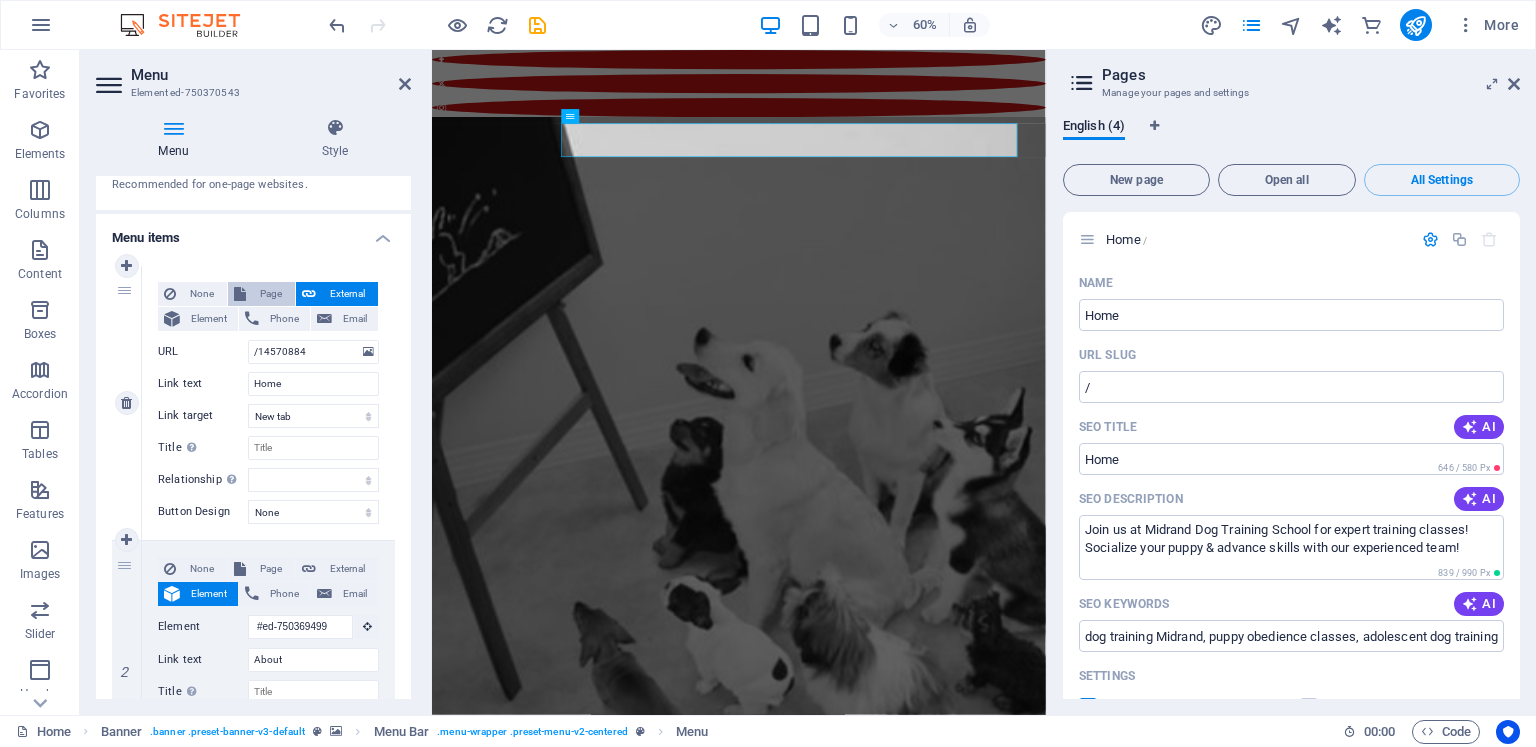 select 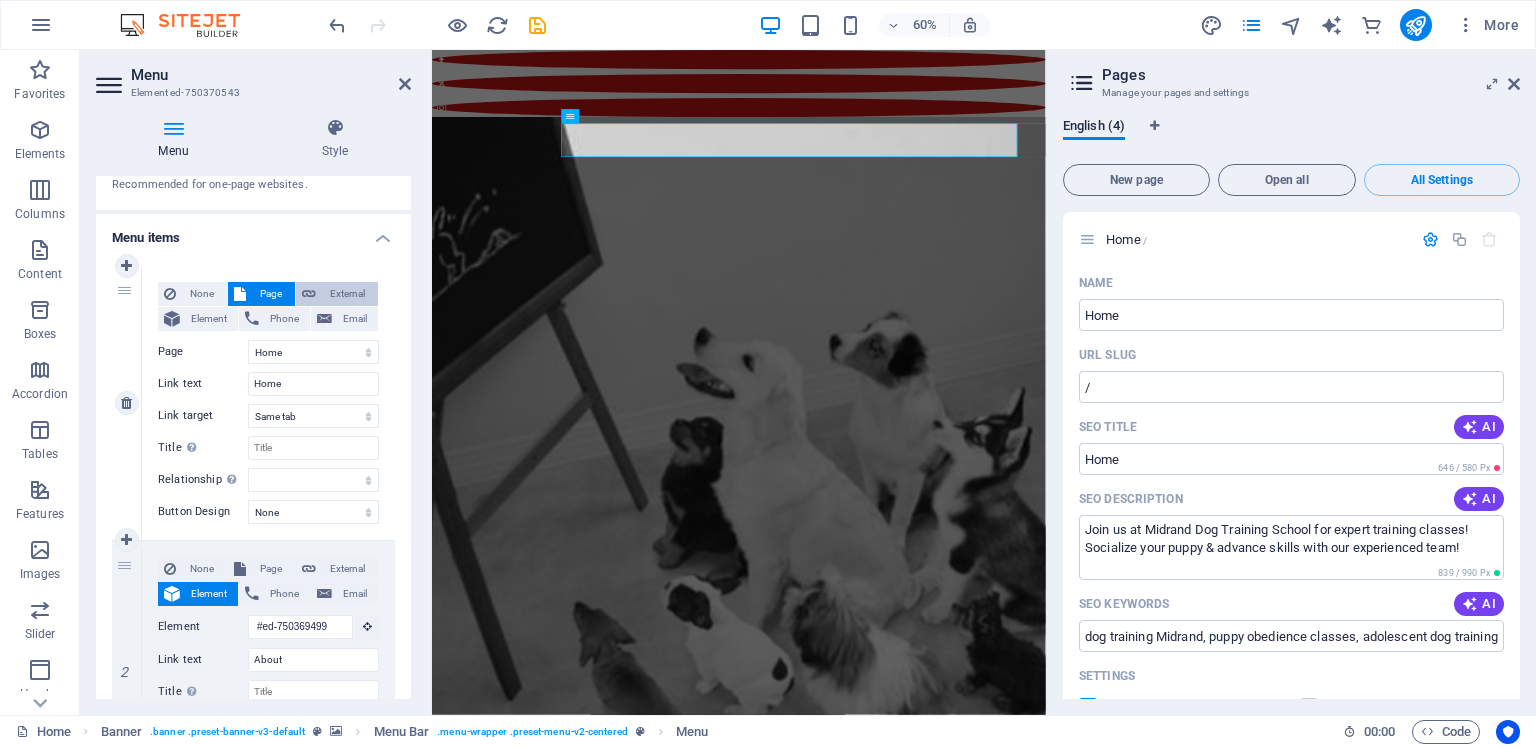 click on "External" at bounding box center [347, 294] 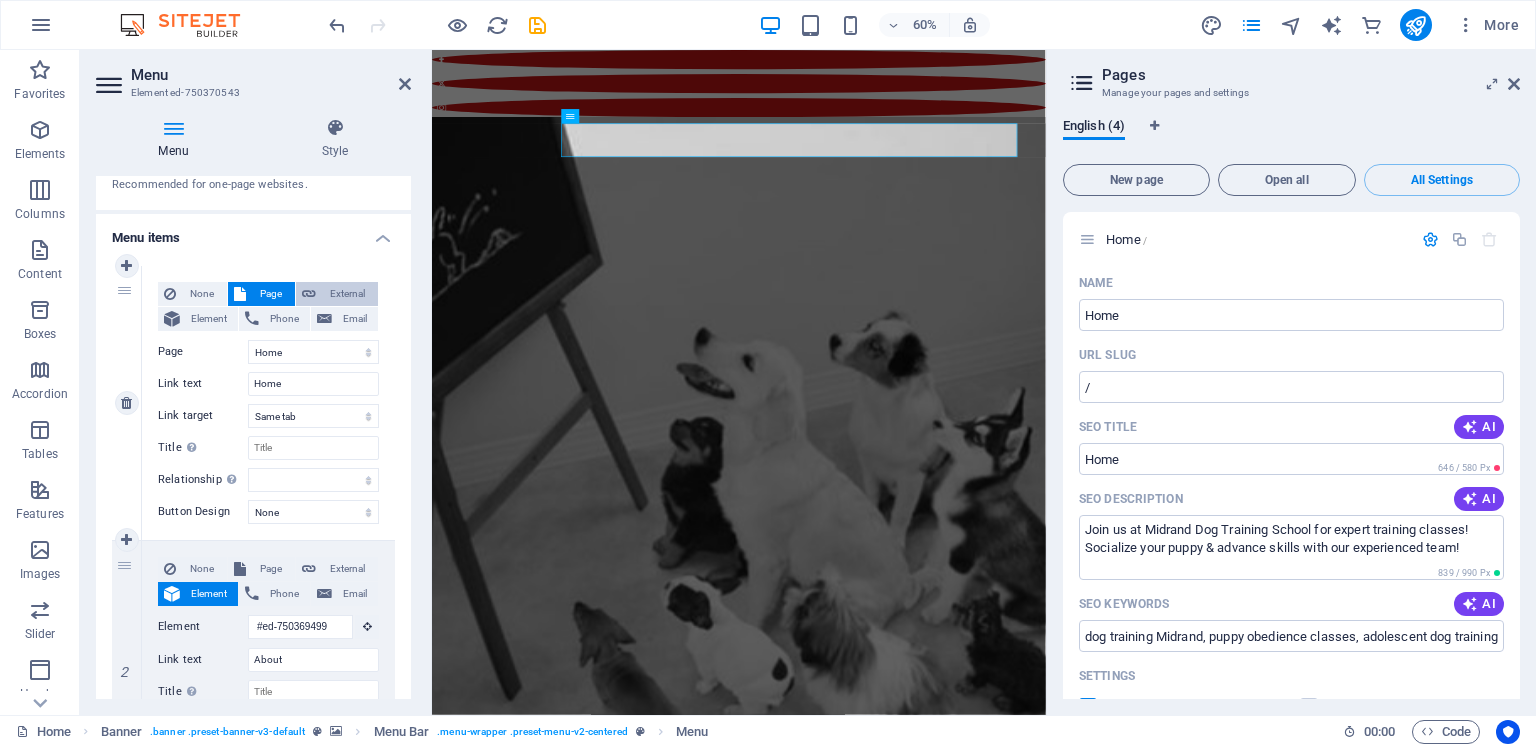 select on "blank" 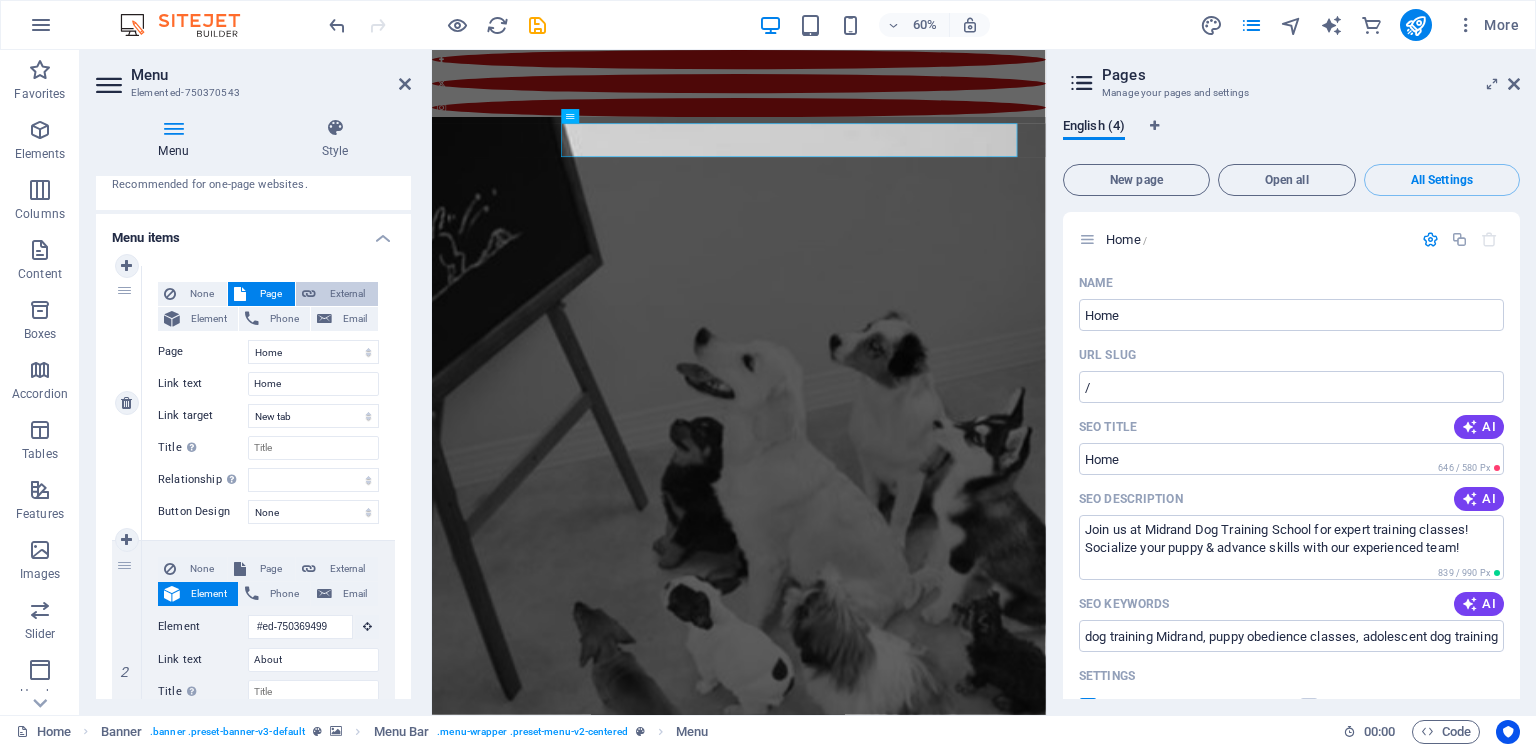 select 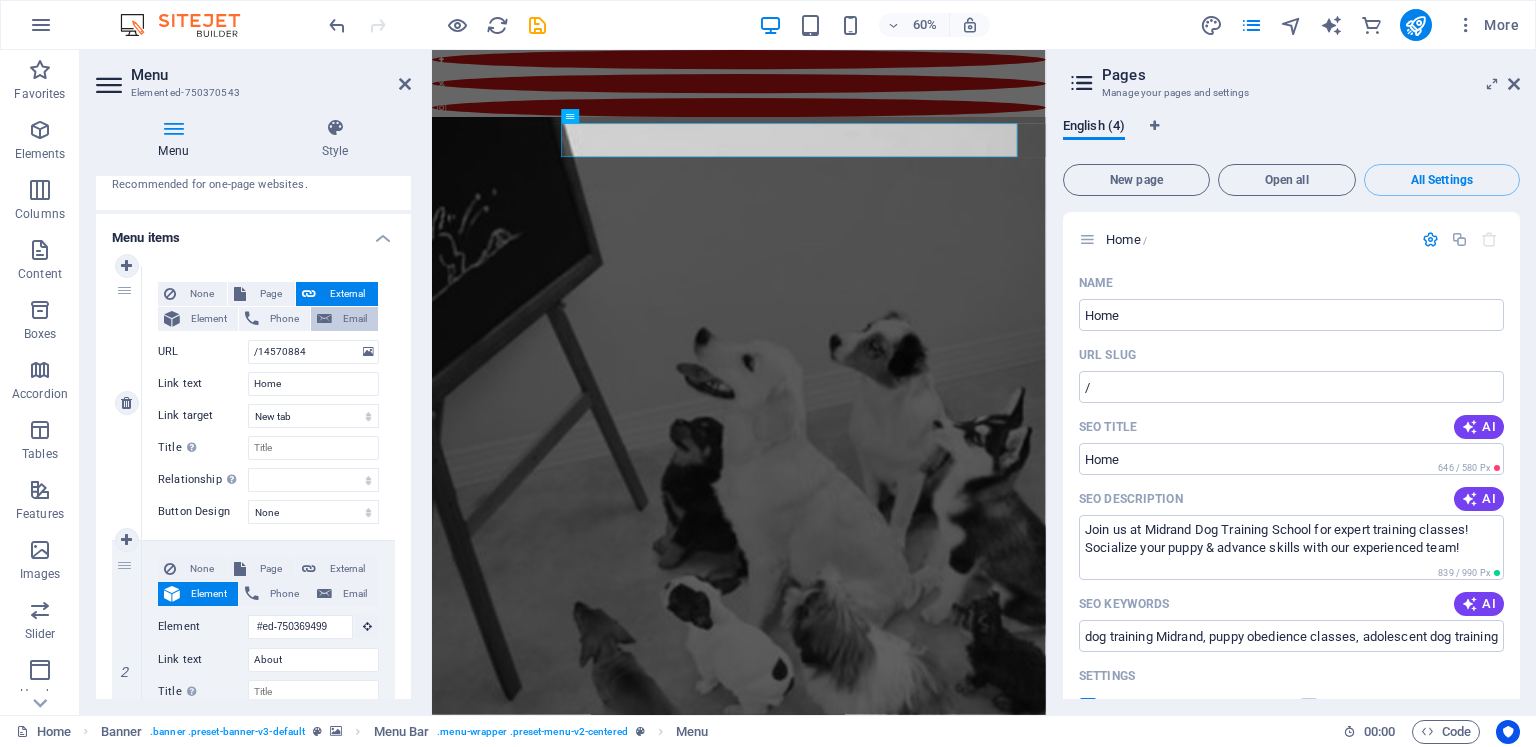 click on "Email" at bounding box center [355, 319] 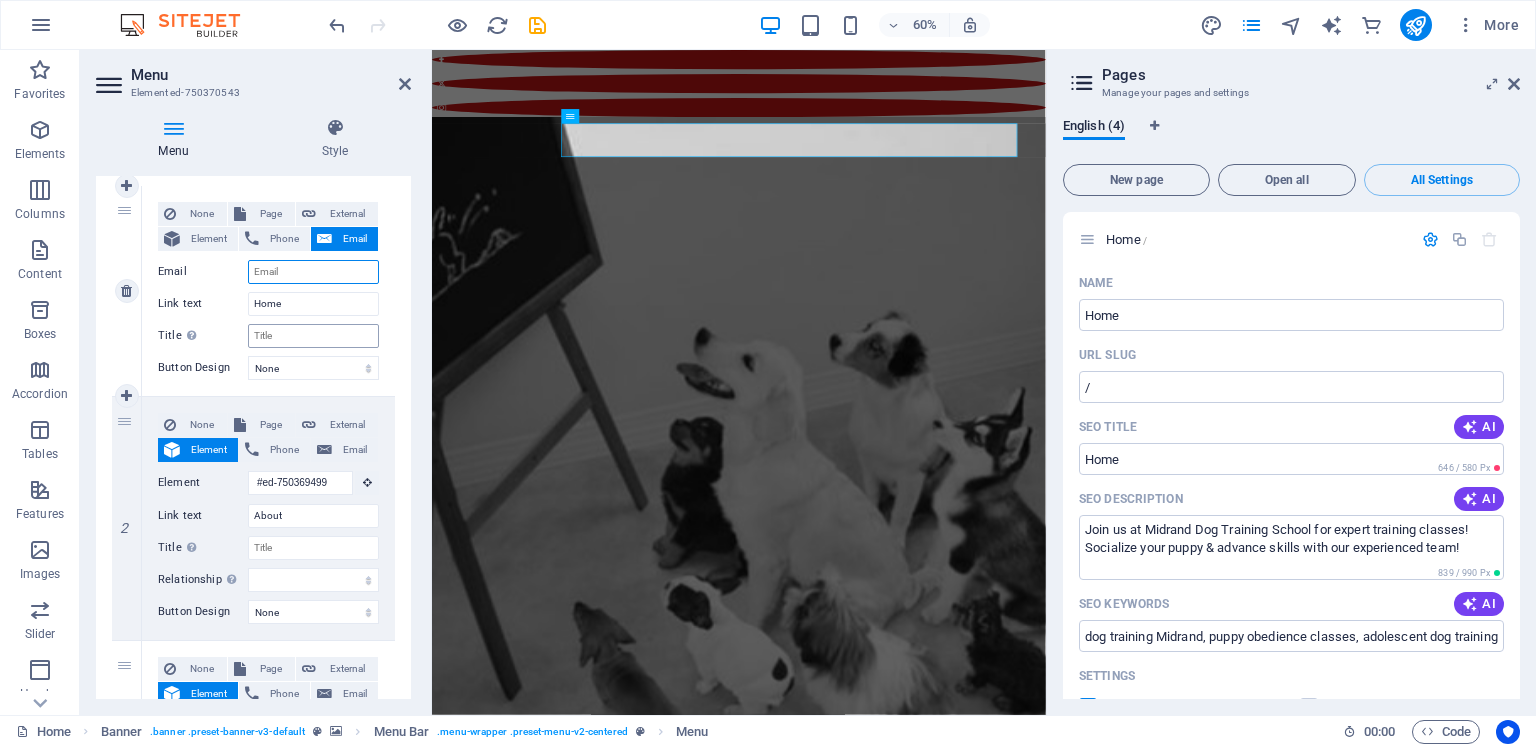 scroll, scrollTop: 200, scrollLeft: 0, axis: vertical 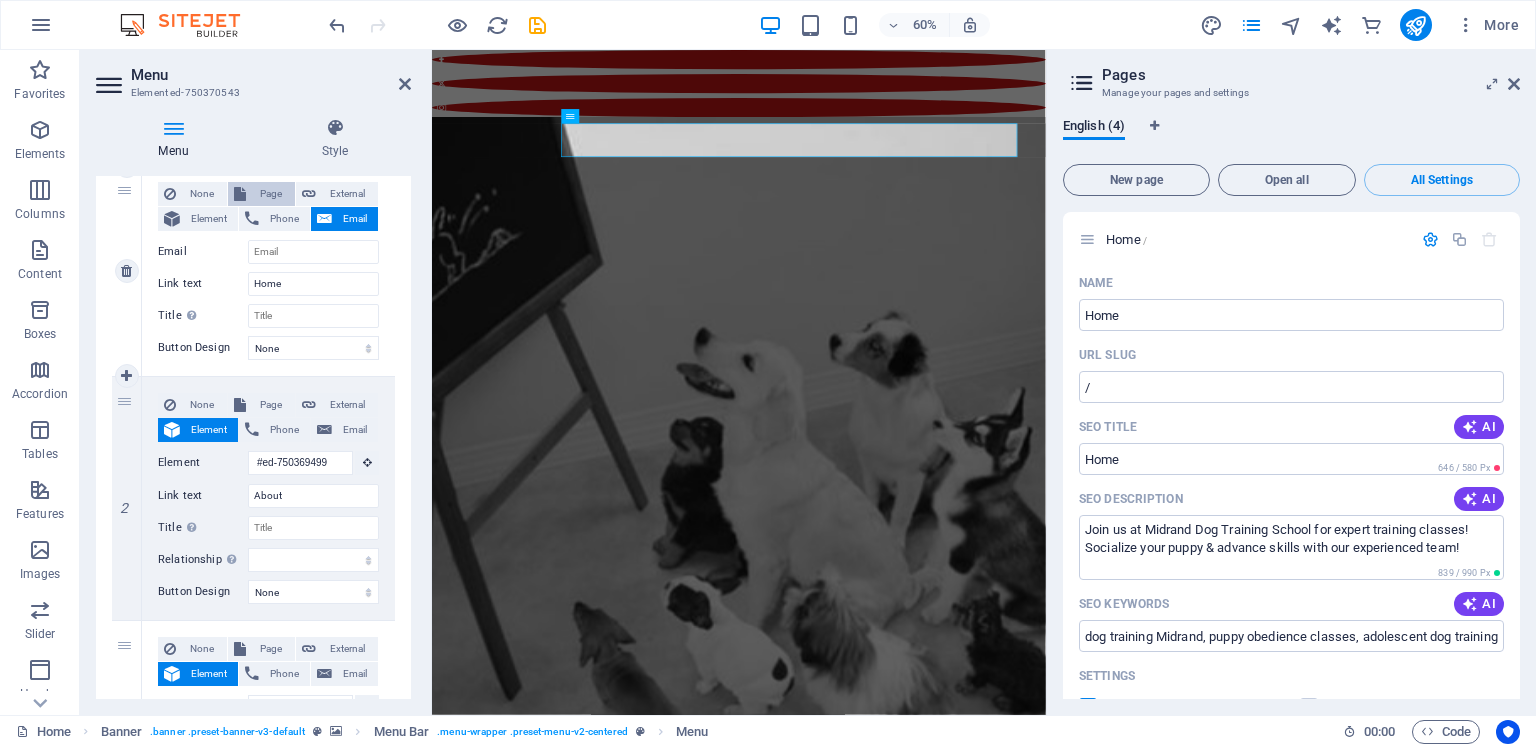 click on "Page" at bounding box center [270, 194] 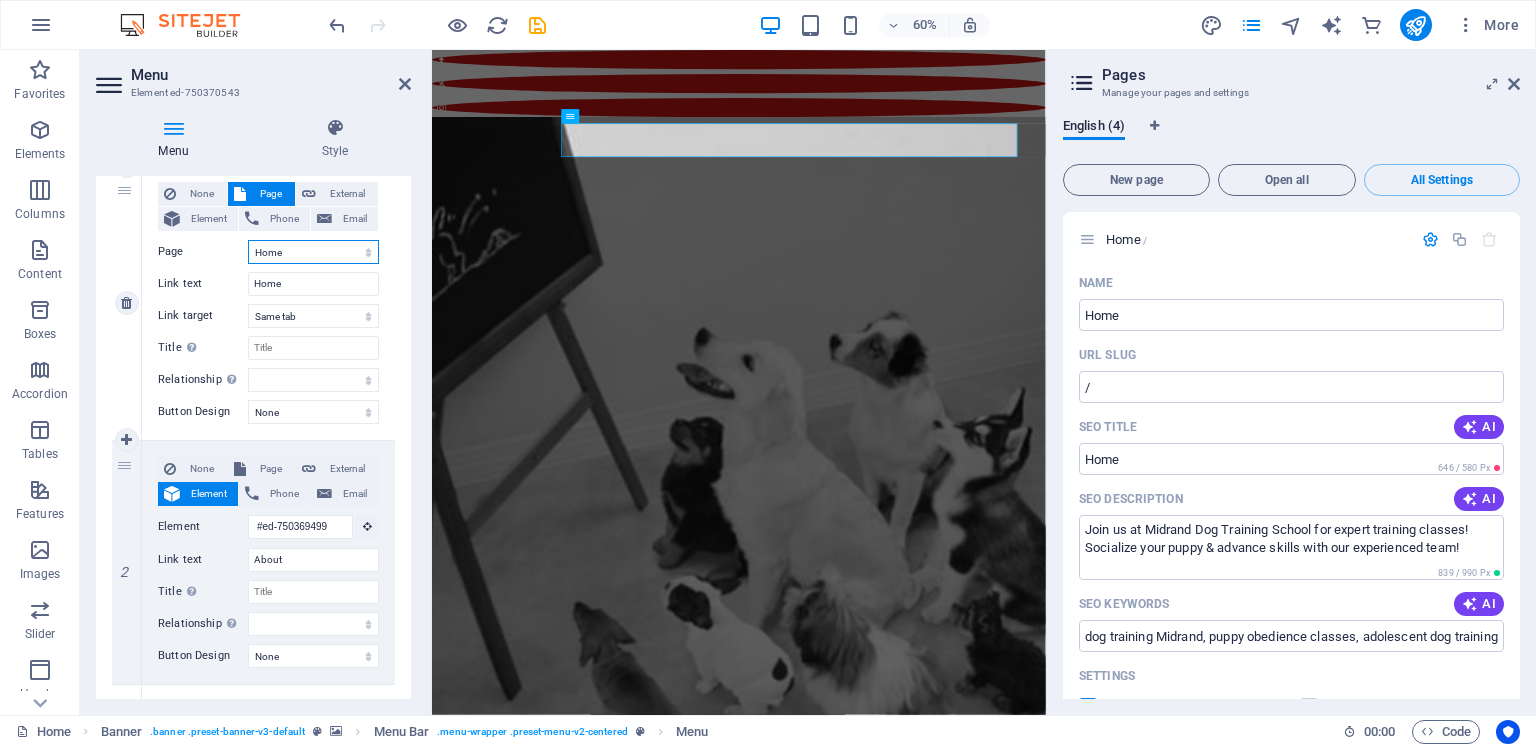 scroll, scrollTop: 264, scrollLeft: 0, axis: vertical 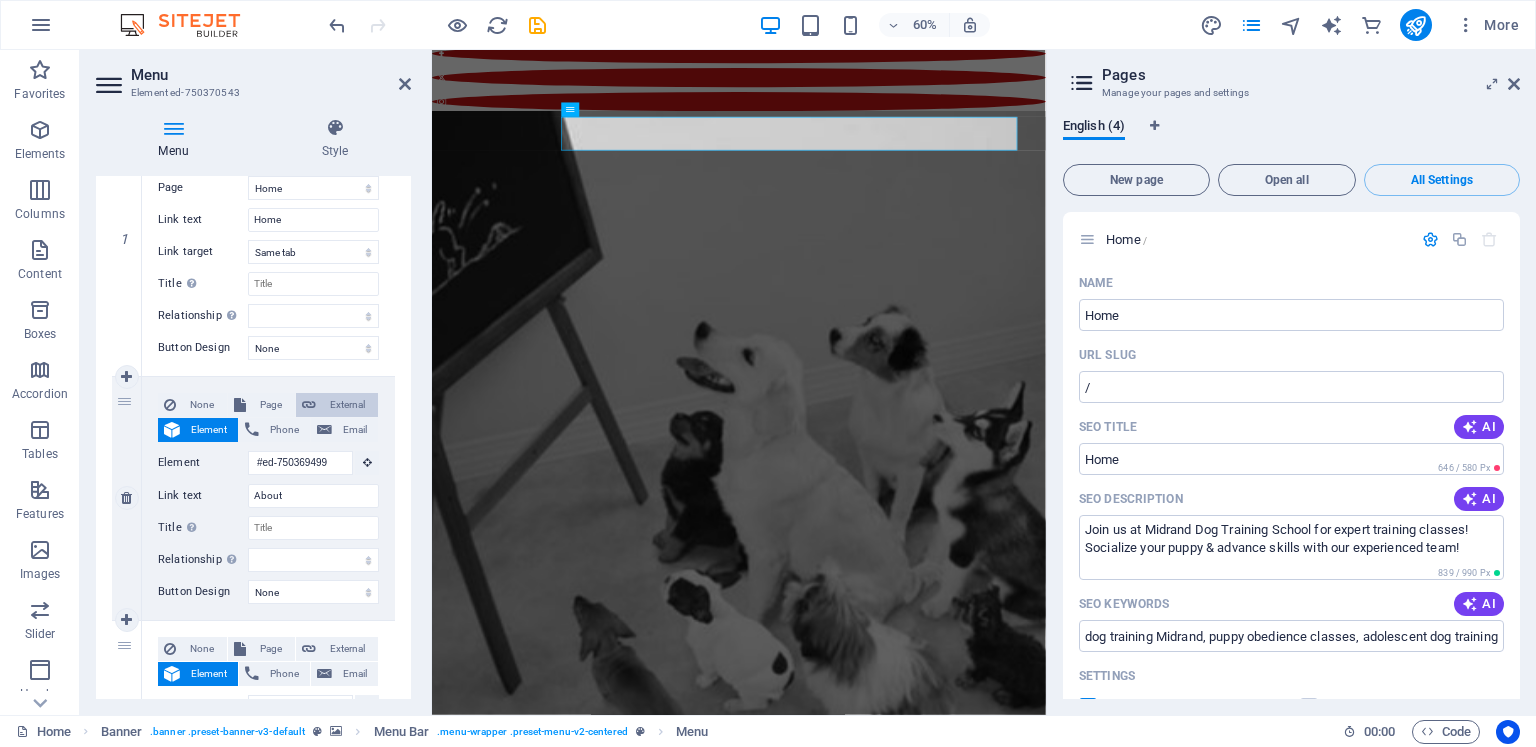 click on "External" at bounding box center [347, 405] 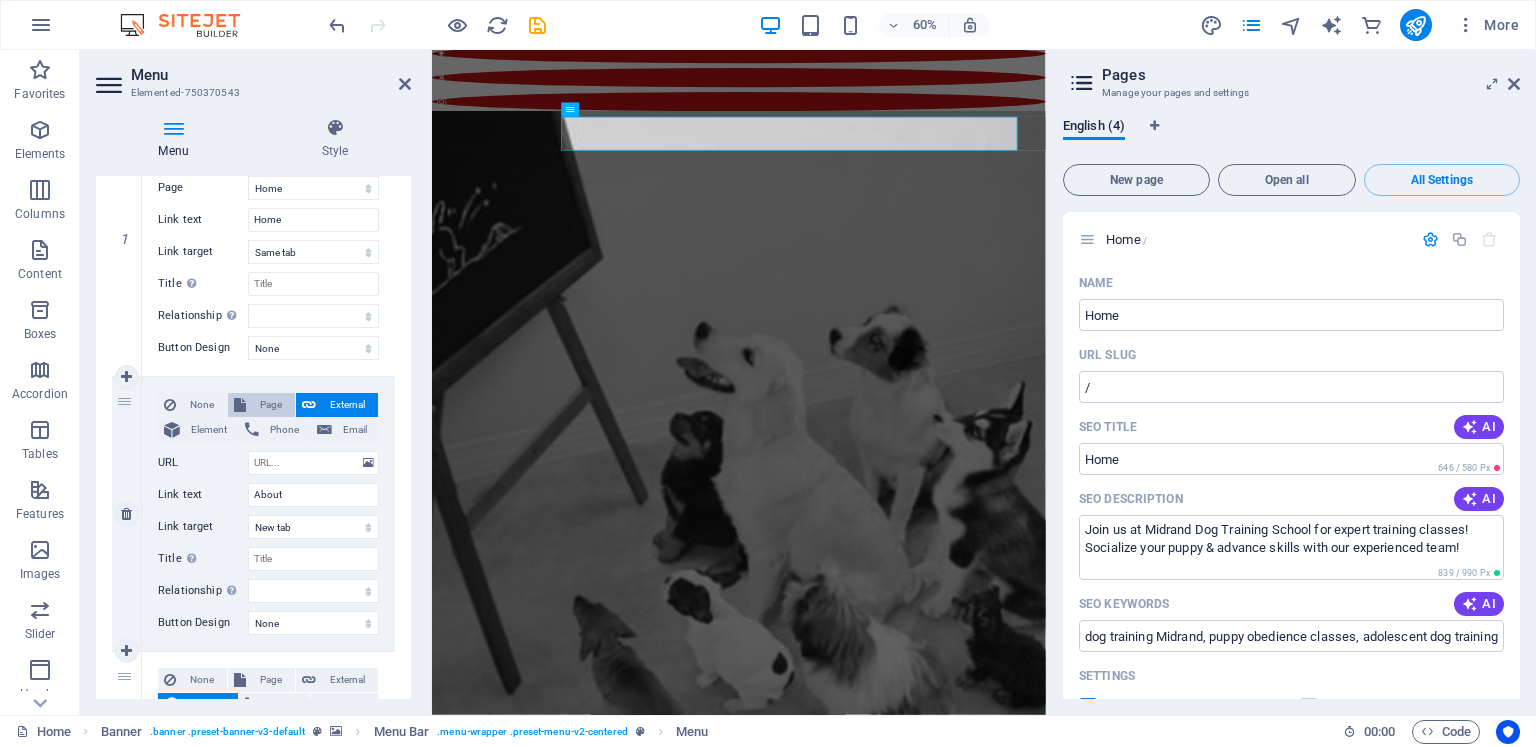 click on "Page" at bounding box center (270, 405) 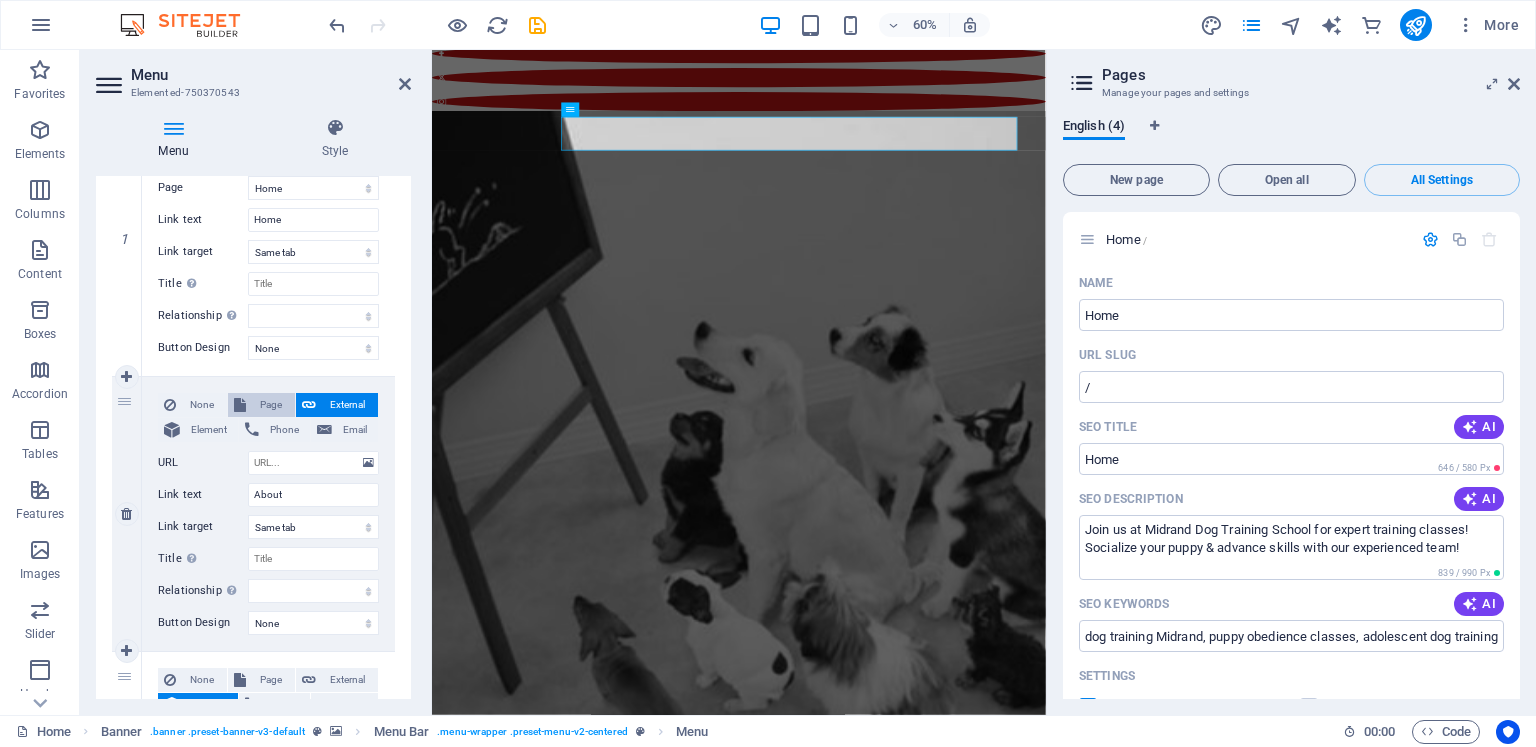 select 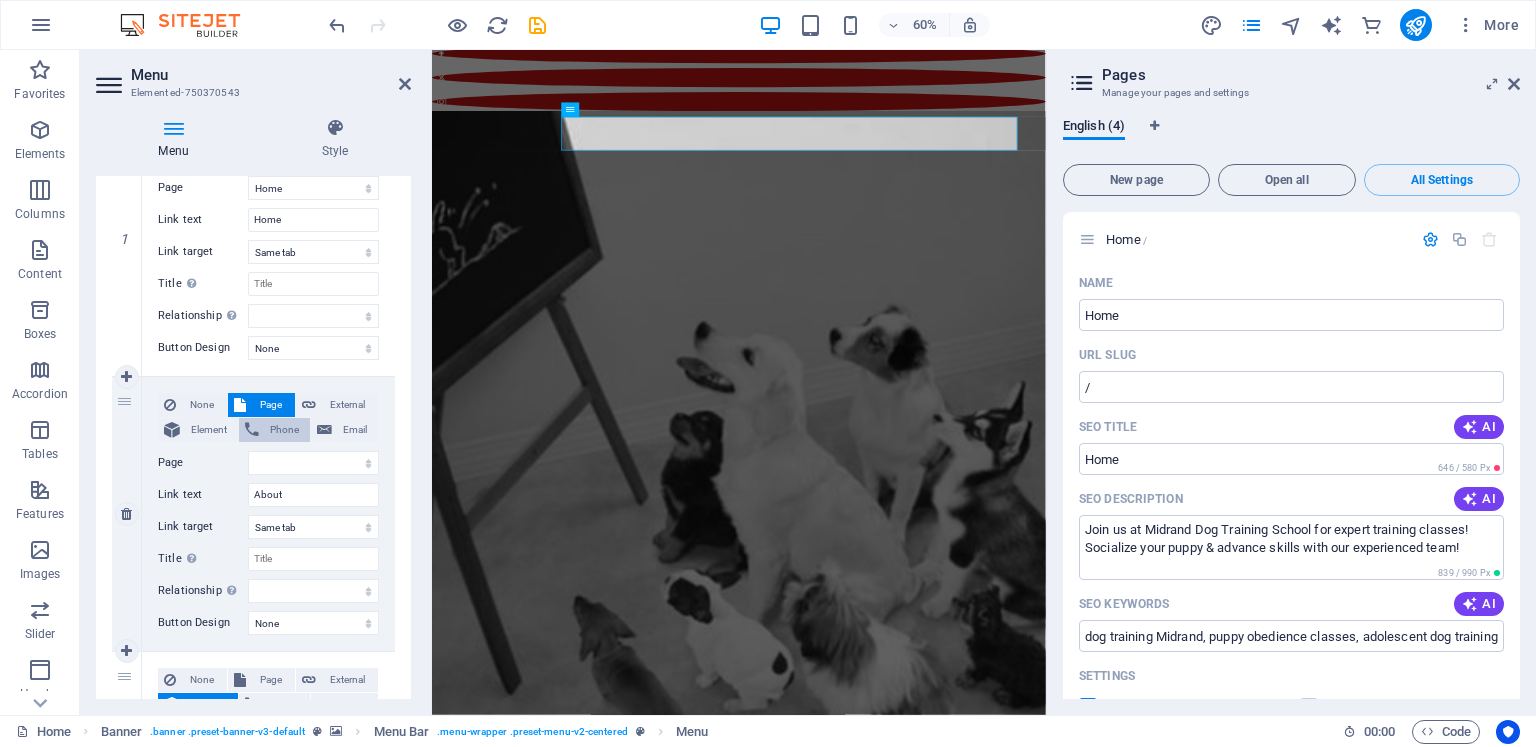 click on "Phone" at bounding box center (284, 430) 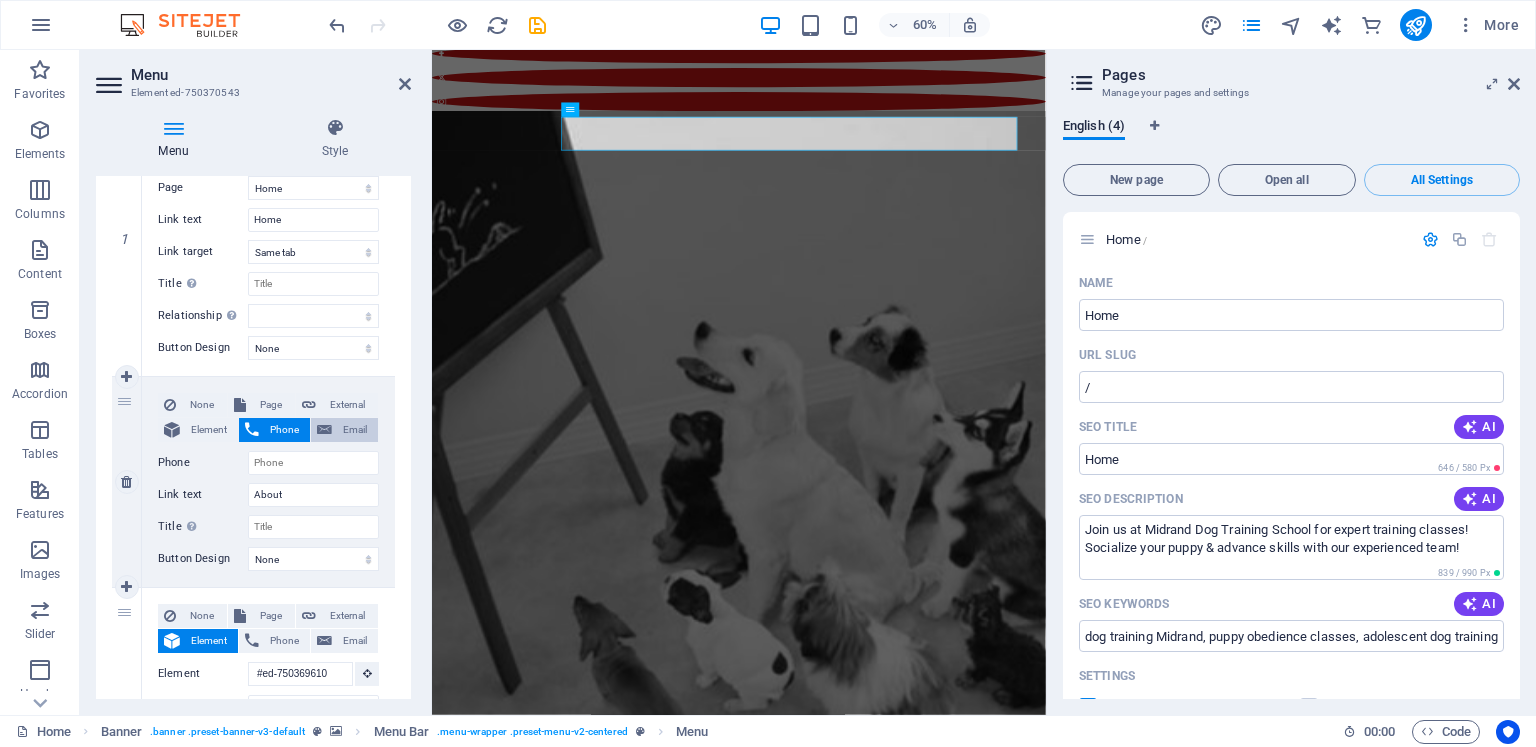 click on "Email" at bounding box center (355, 430) 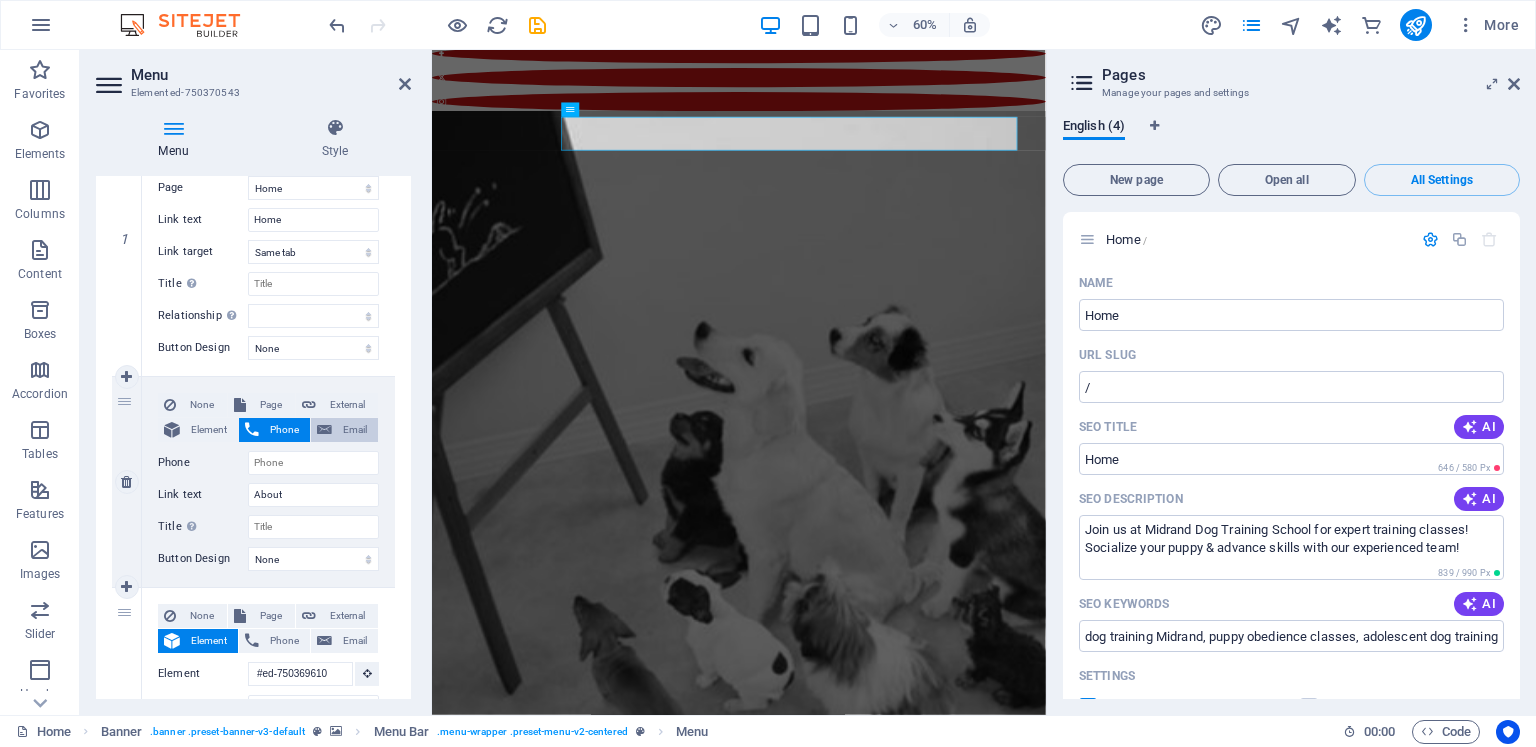 select 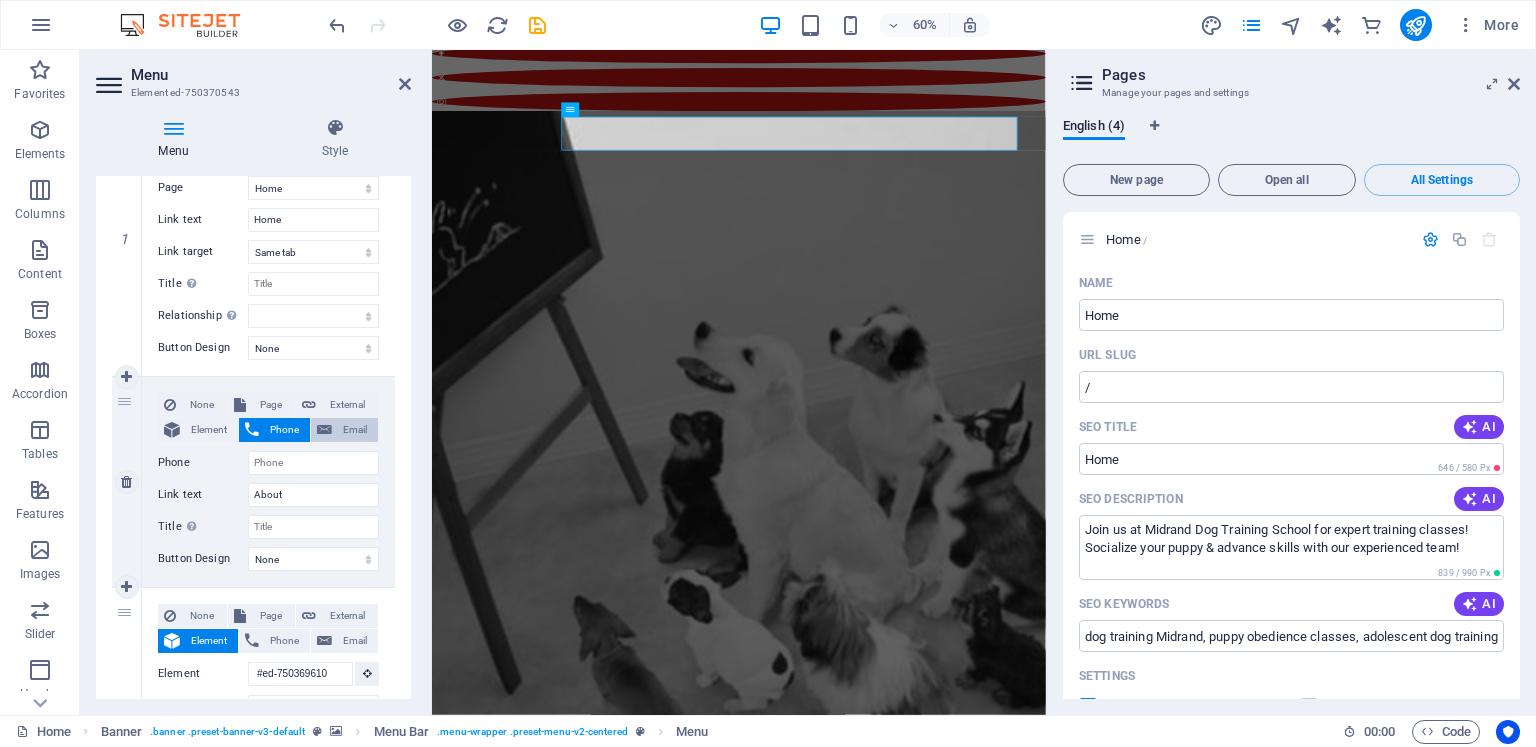 select 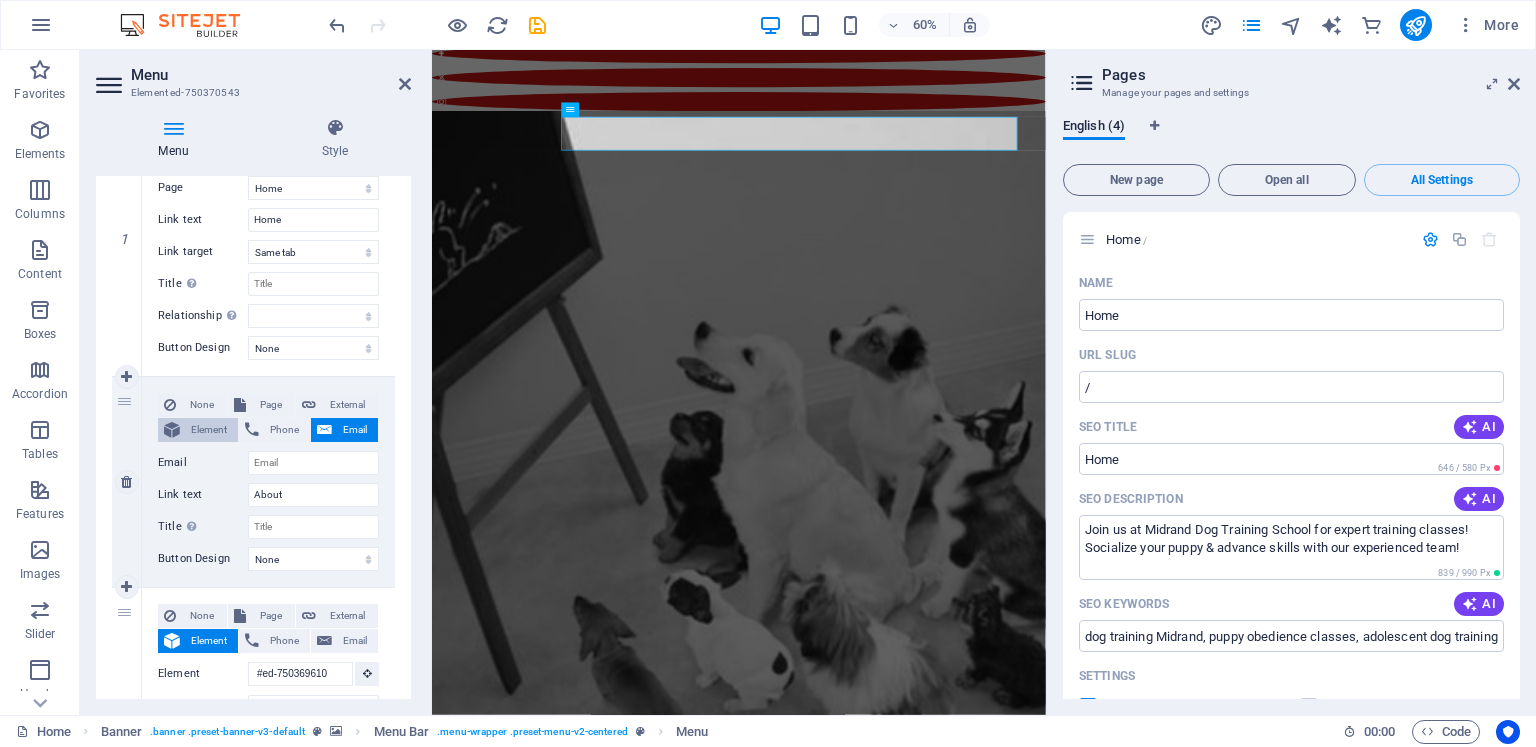 click on "Element" at bounding box center [209, 430] 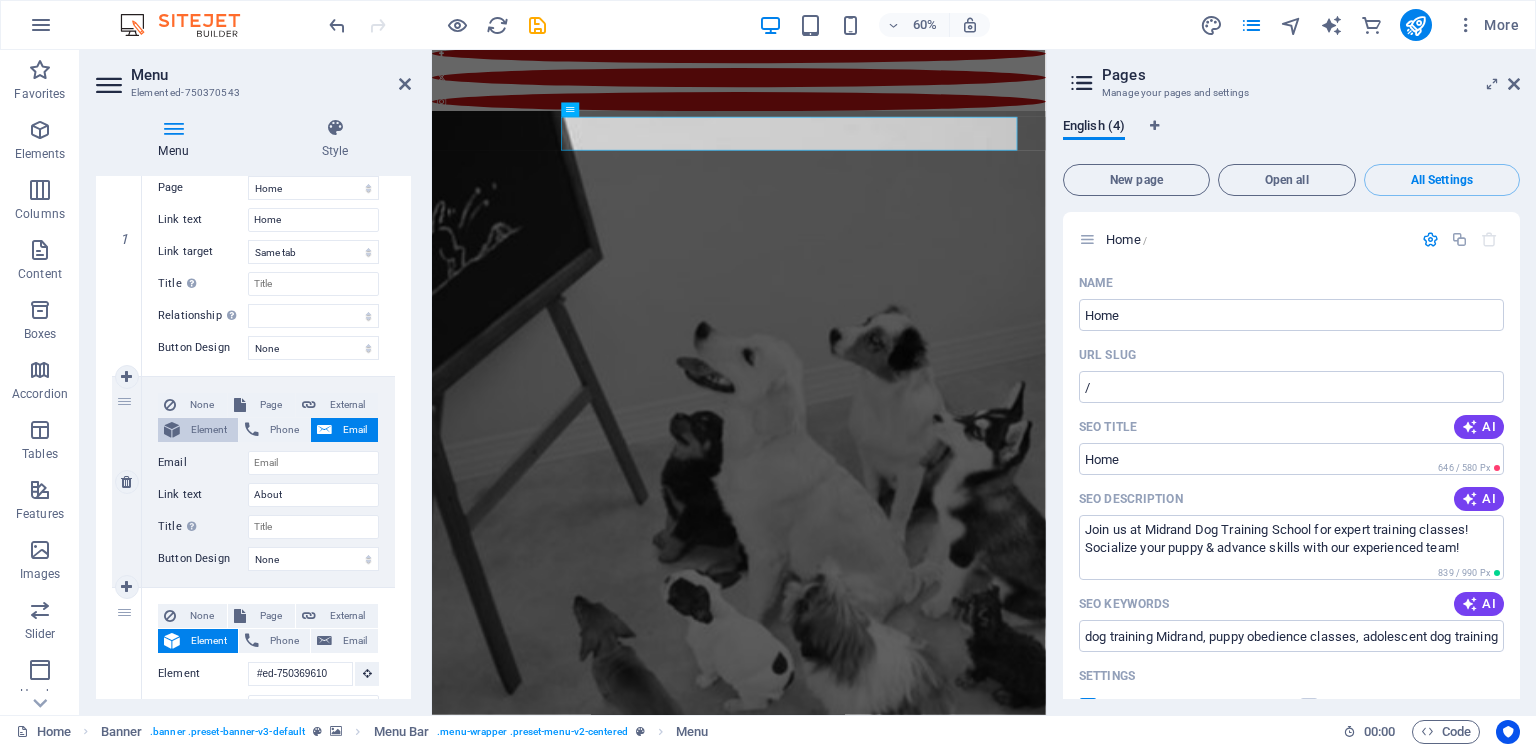 select 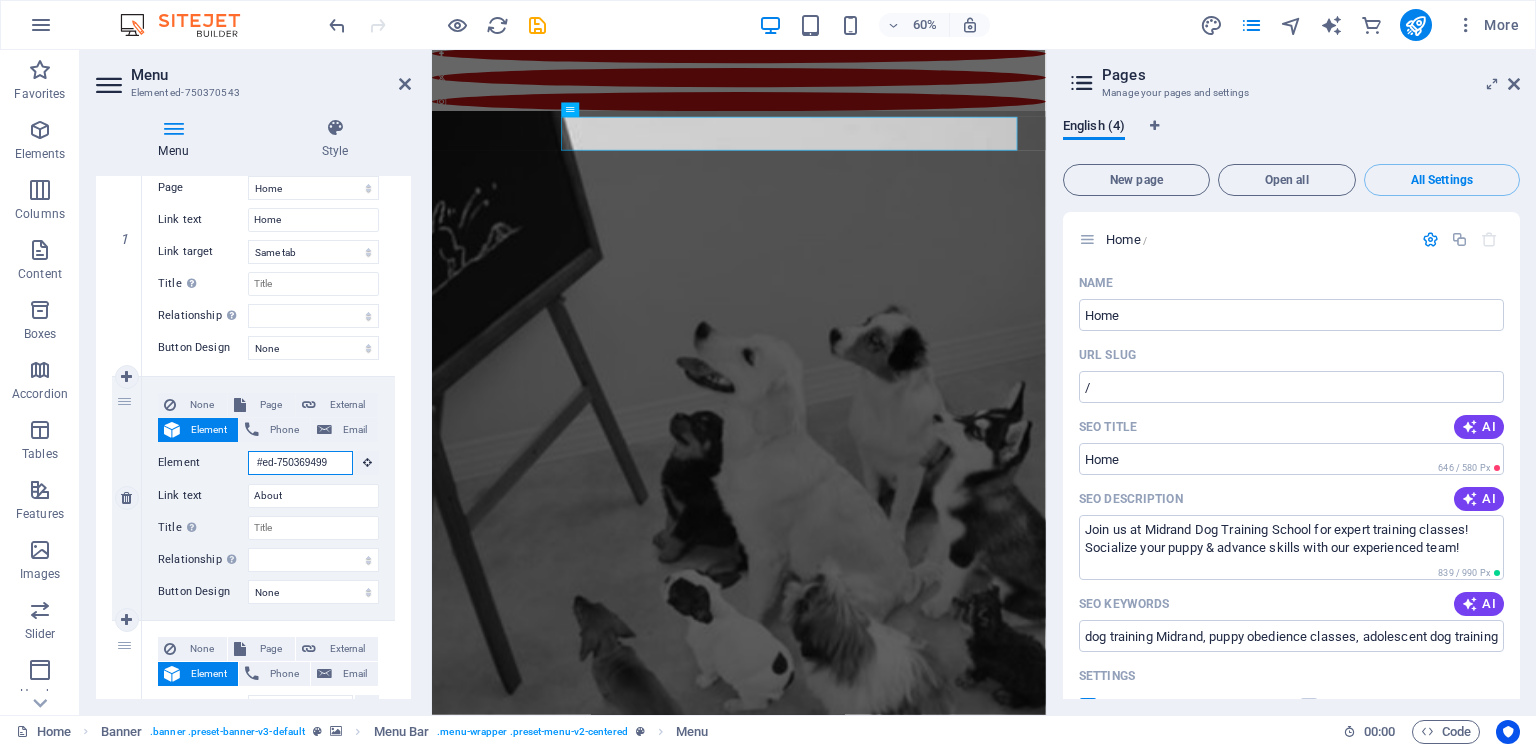 scroll, scrollTop: 0, scrollLeft: 2, axis: horizontal 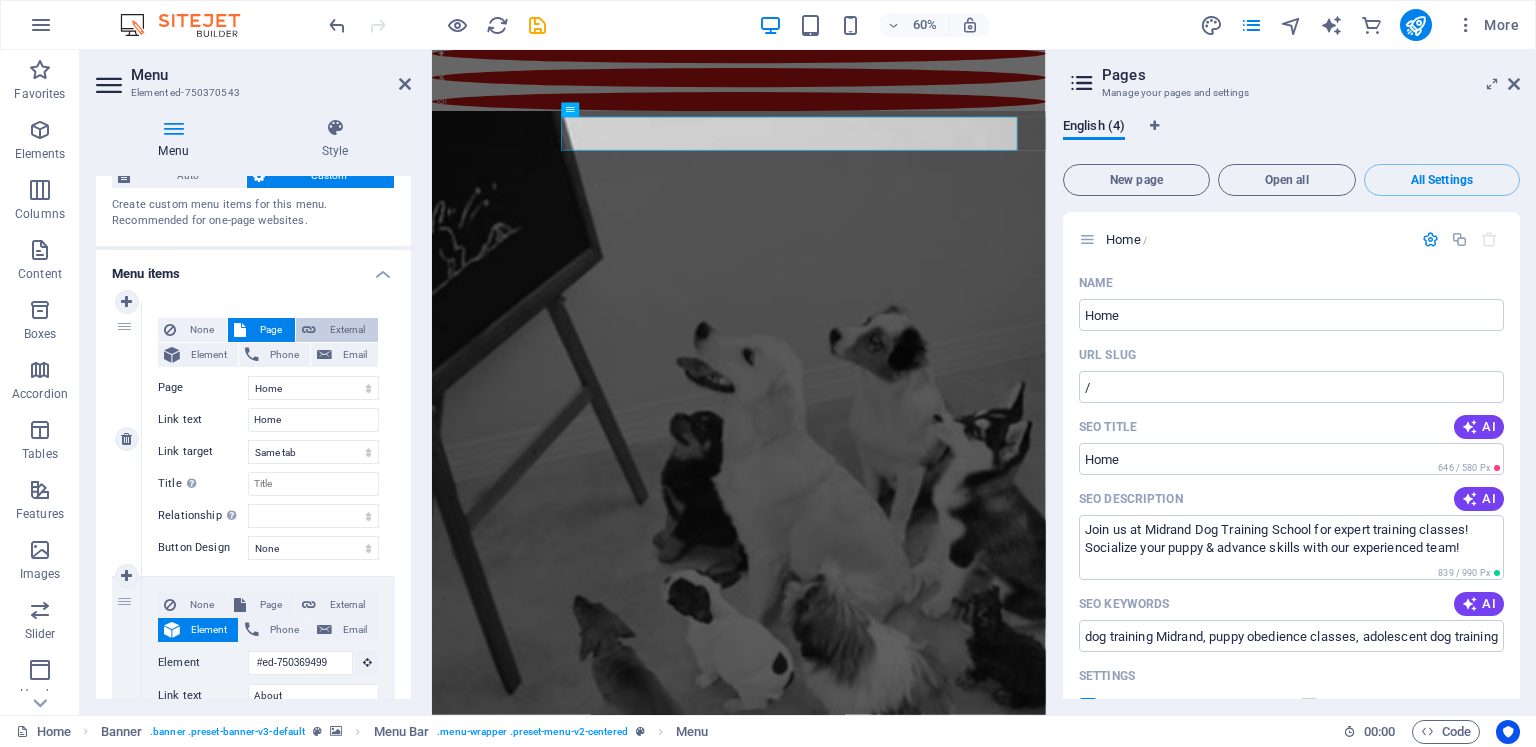 click on "External" at bounding box center [347, 330] 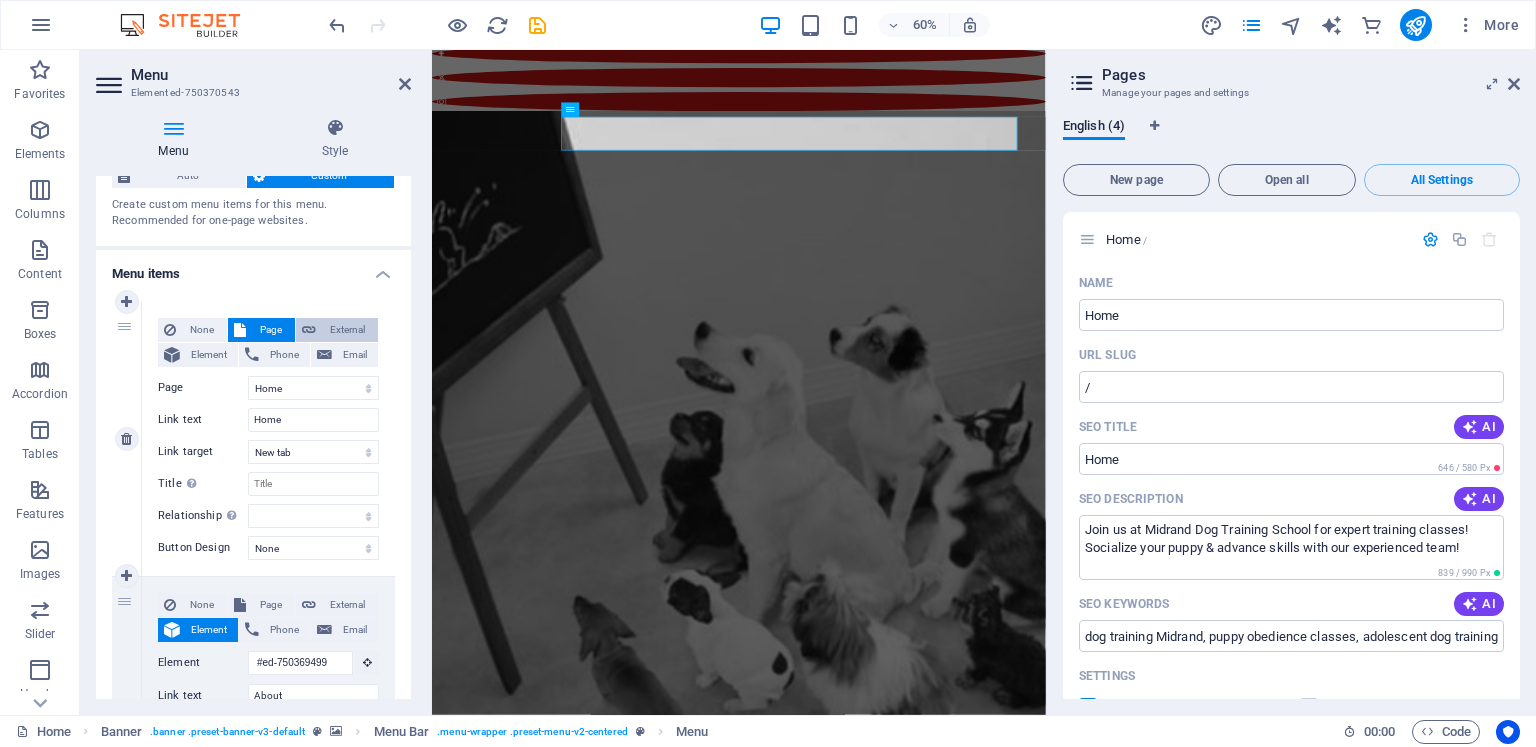 select 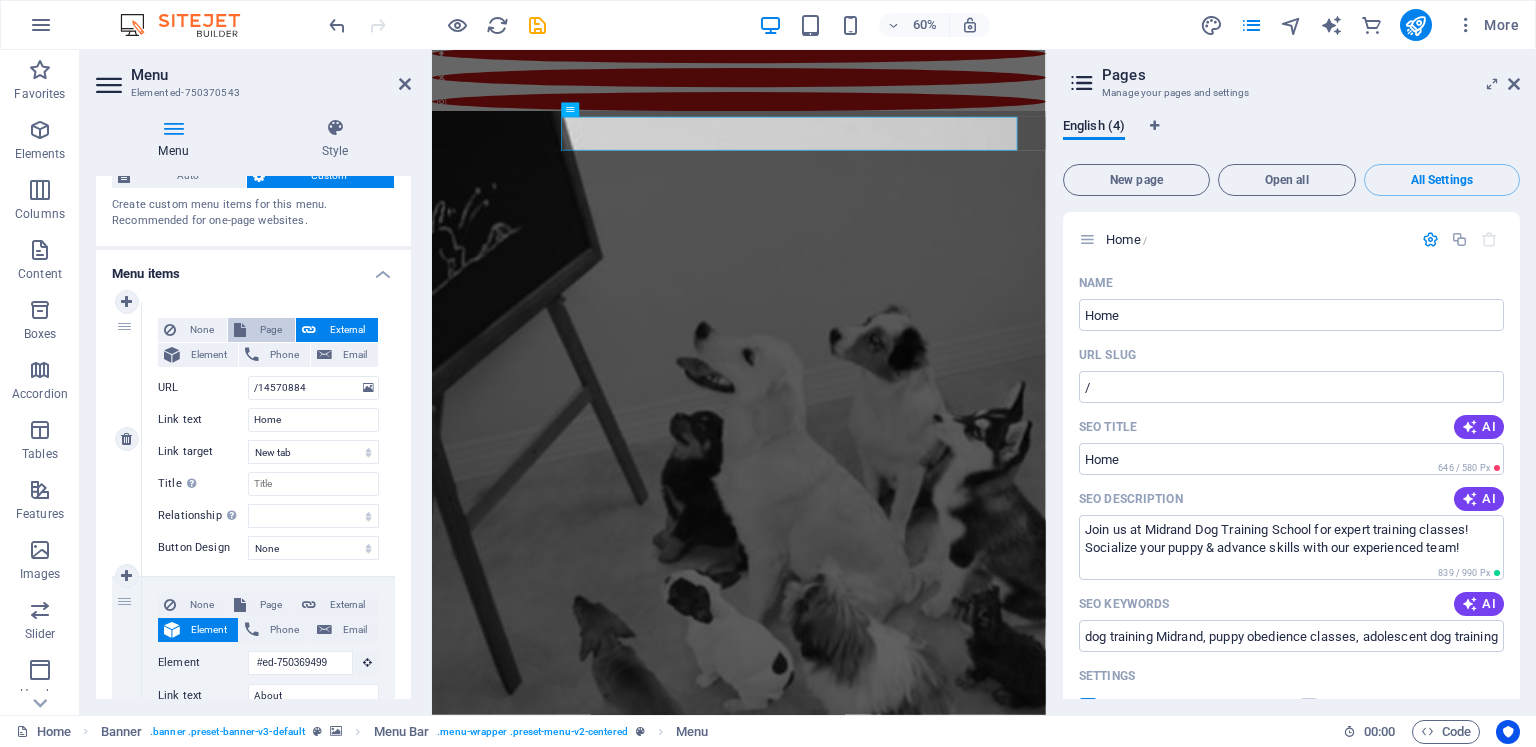 click on "Page" at bounding box center (270, 330) 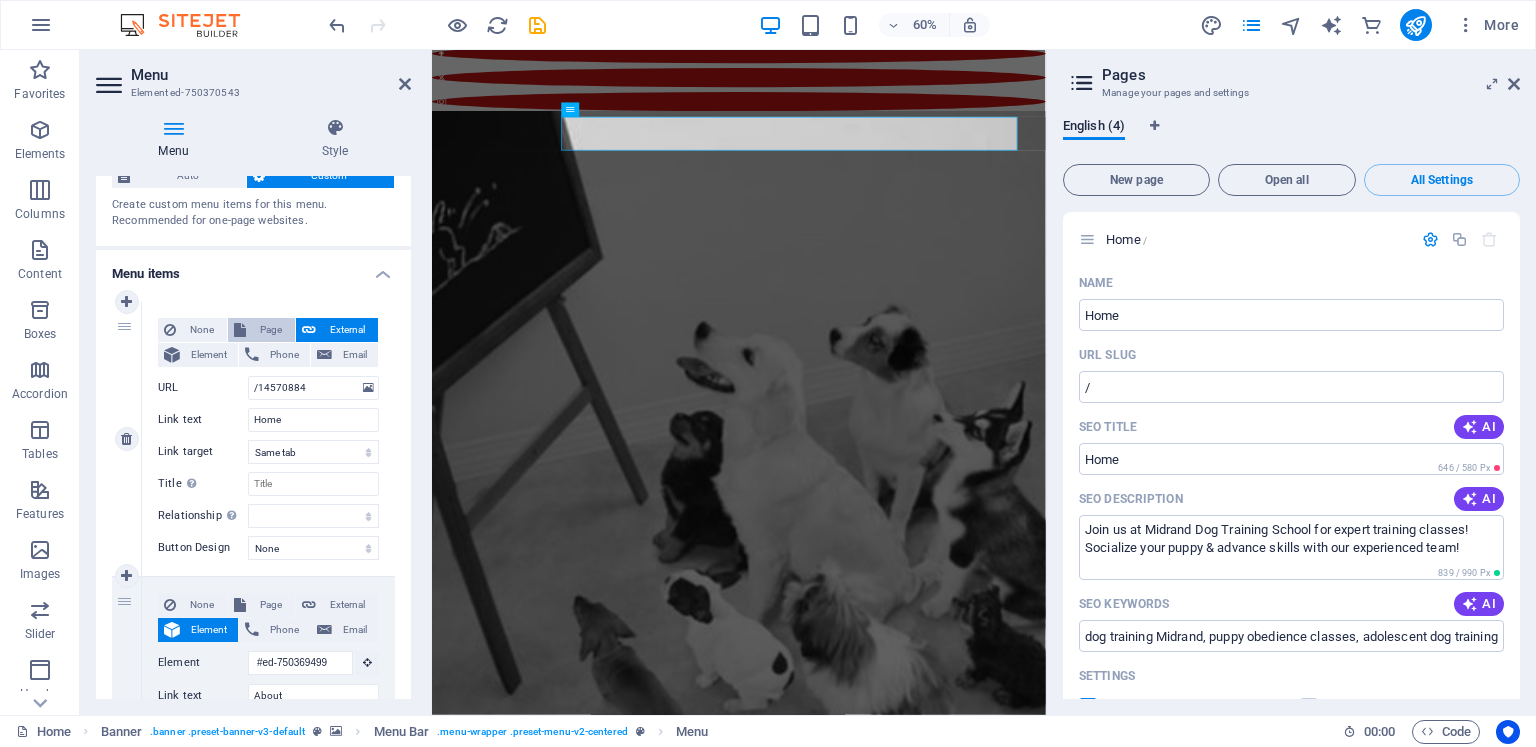 select 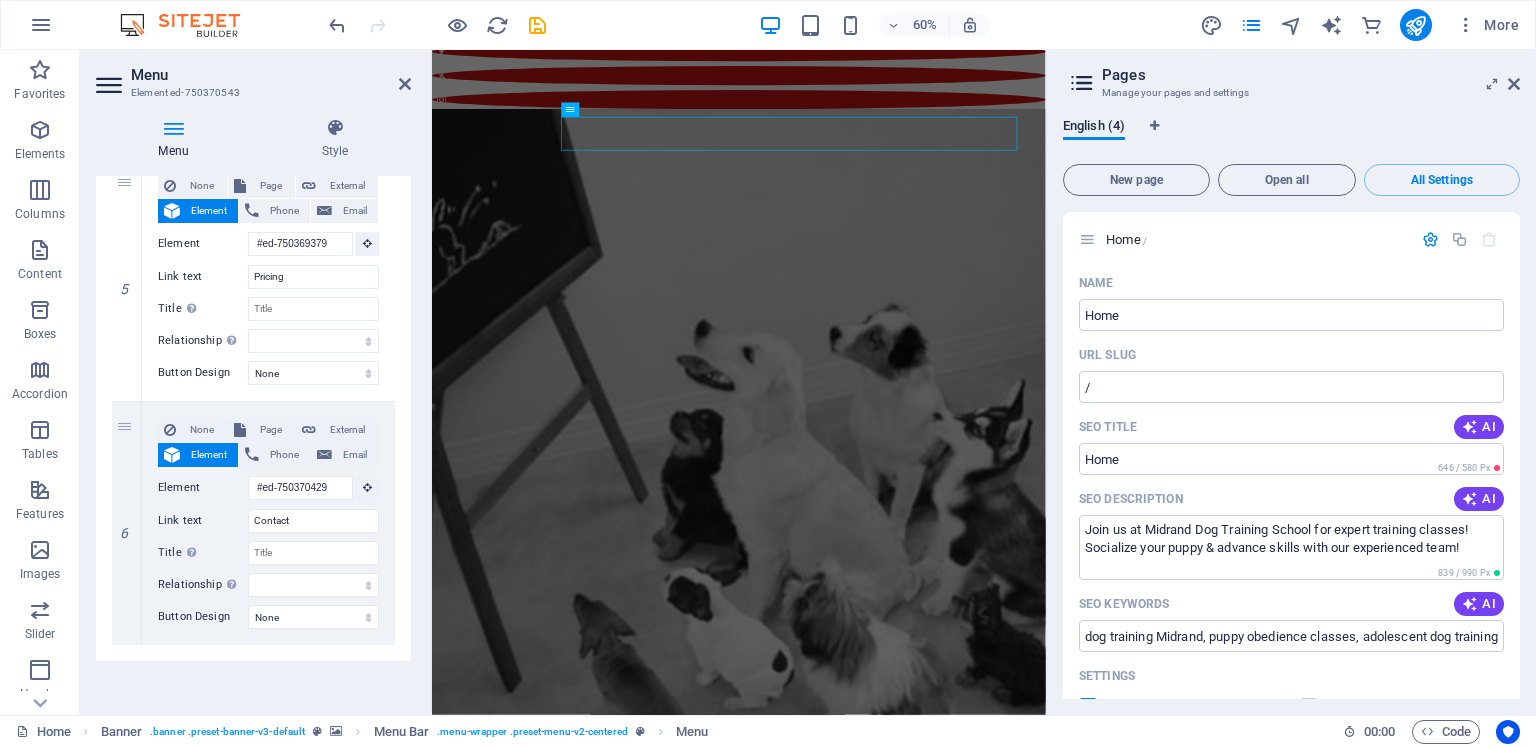 scroll, scrollTop: 730, scrollLeft: 0, axis: vertical 